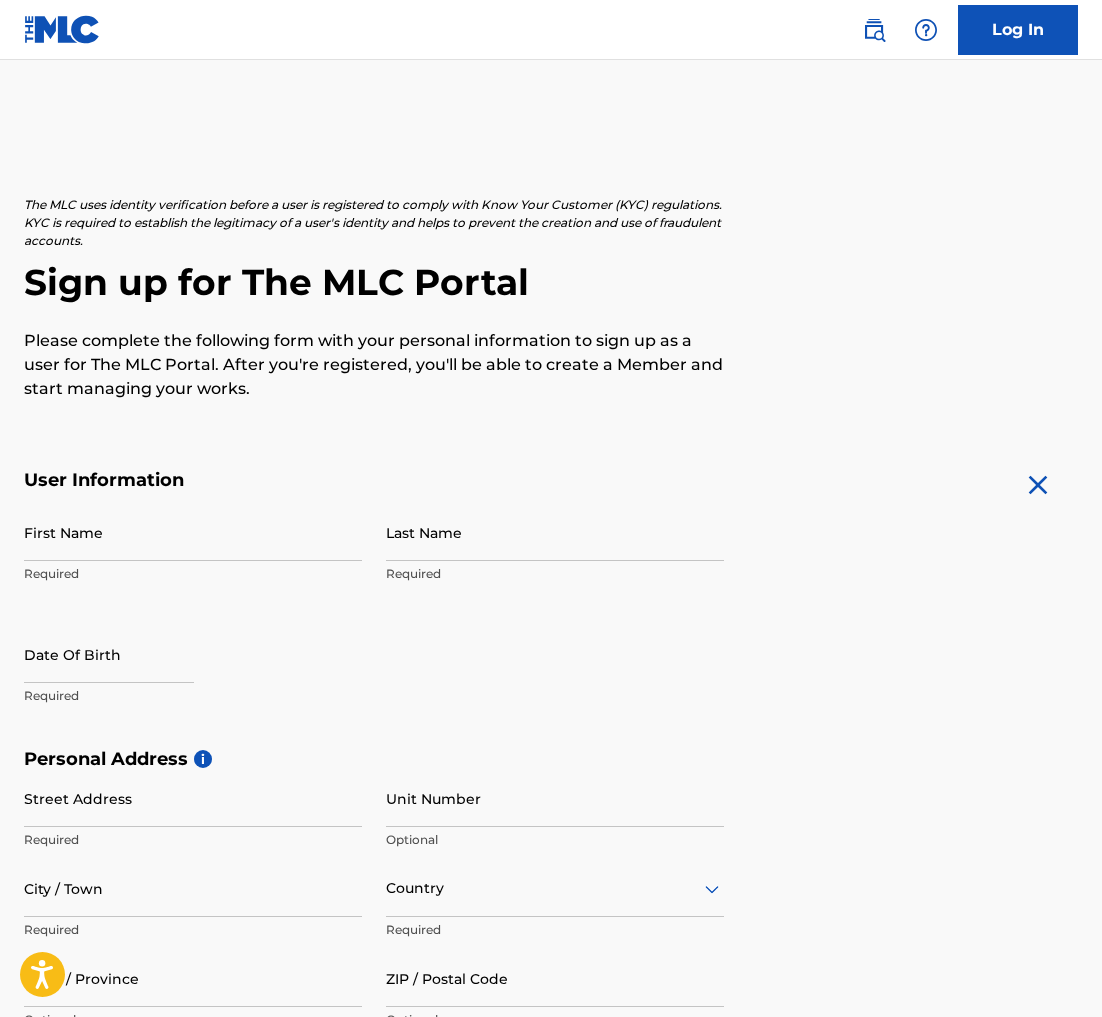scroll, scrollTop: 0, scrollLeft: 0, axis: both 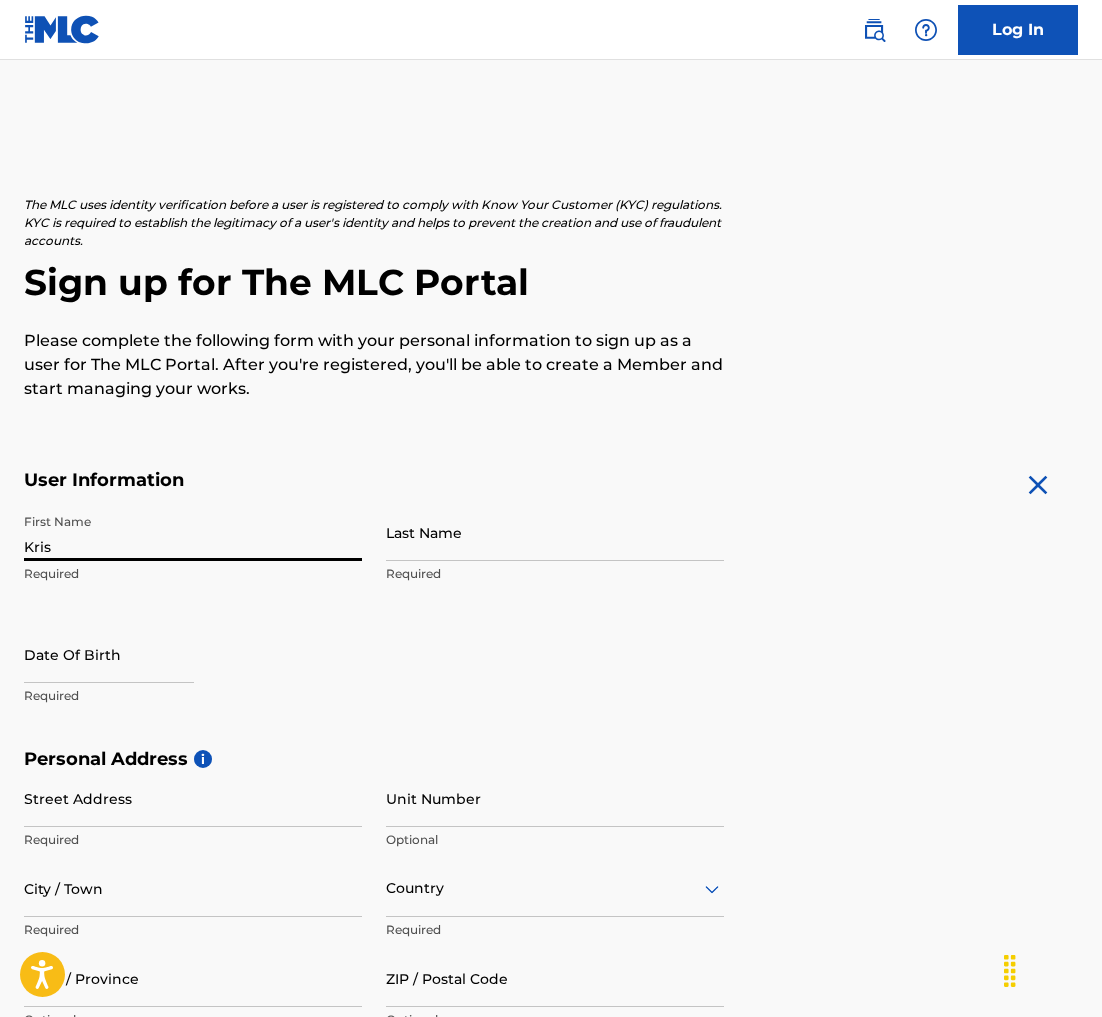 type on "Kris" 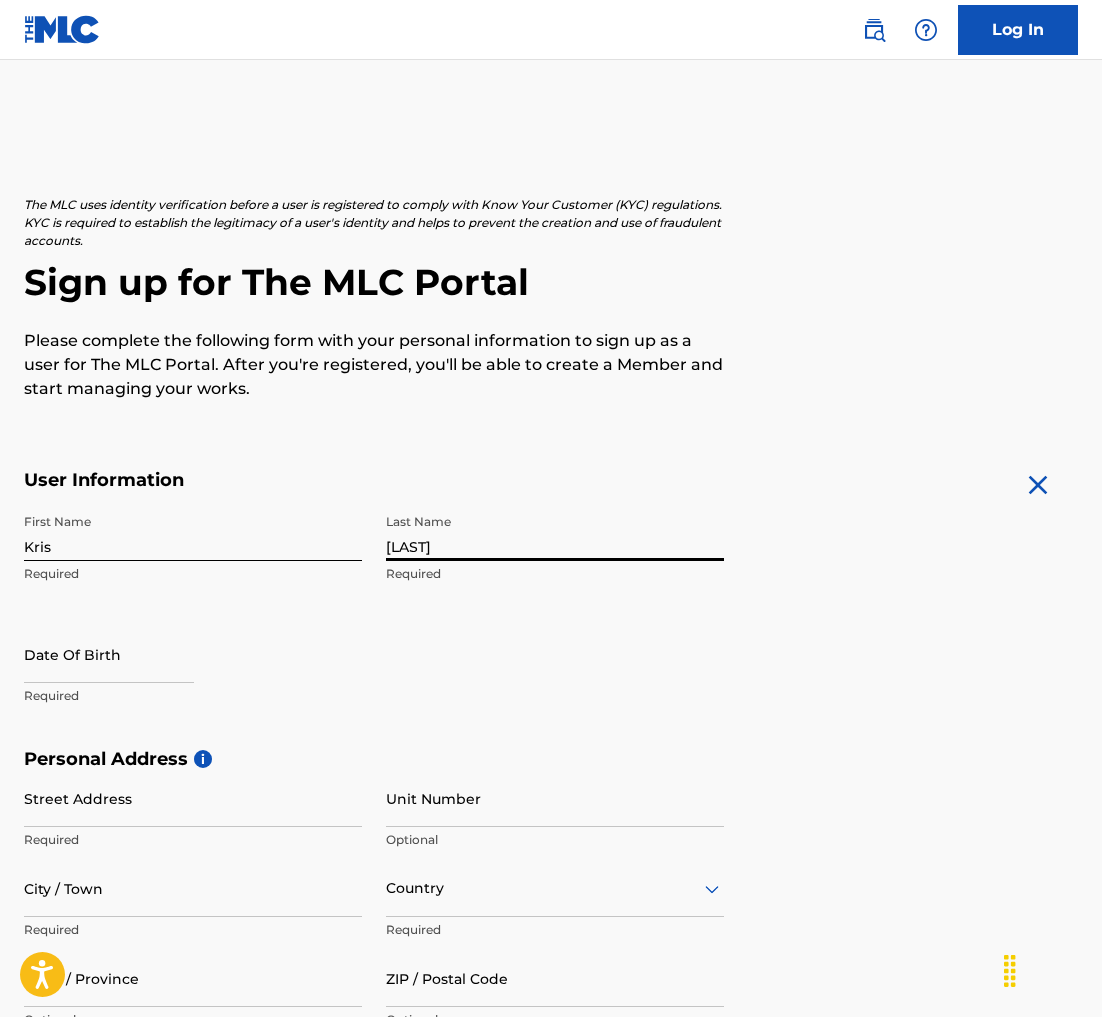 type on "[LAST]" 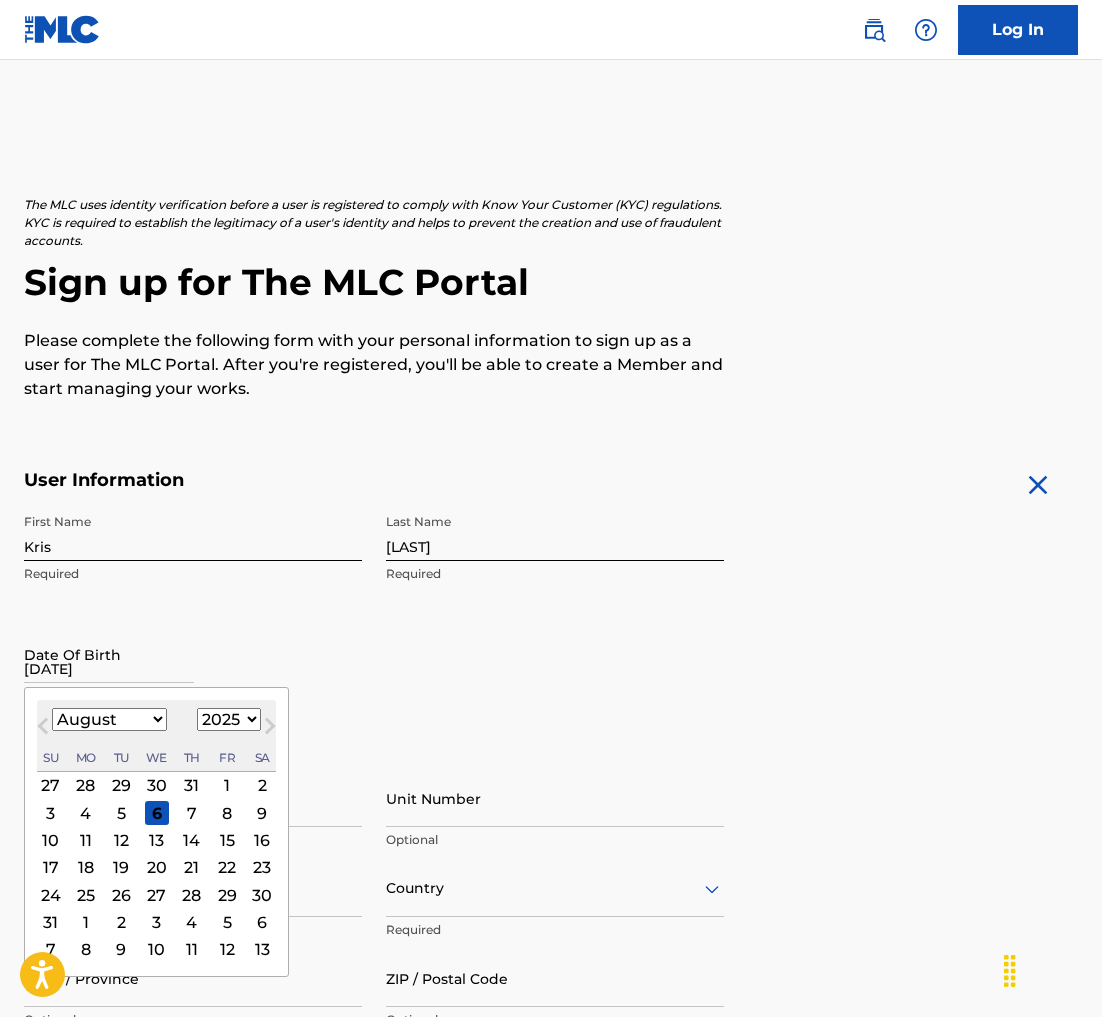 type on "[DATE]" 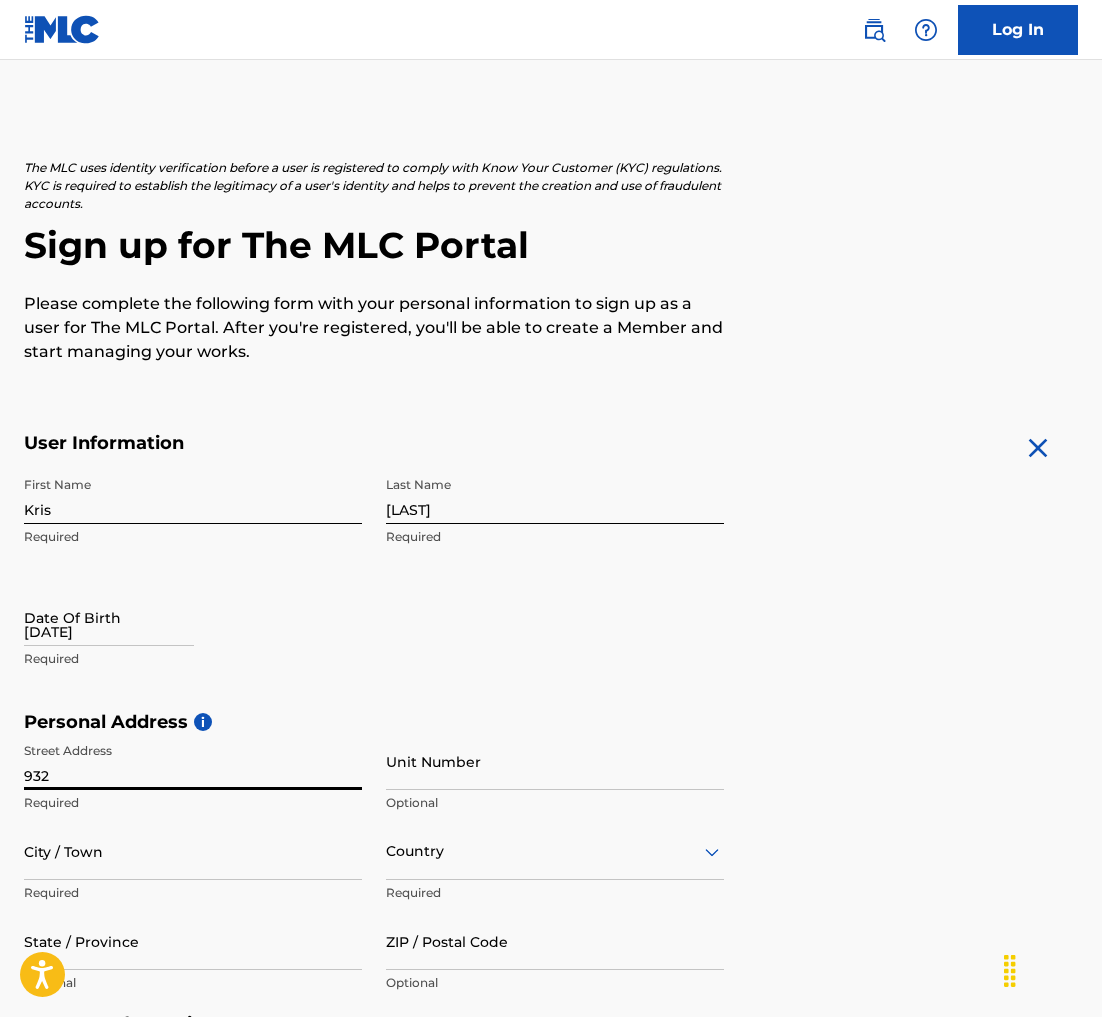 scroll, scrollTop: 78, scrollLeft: 0, axis: vertical 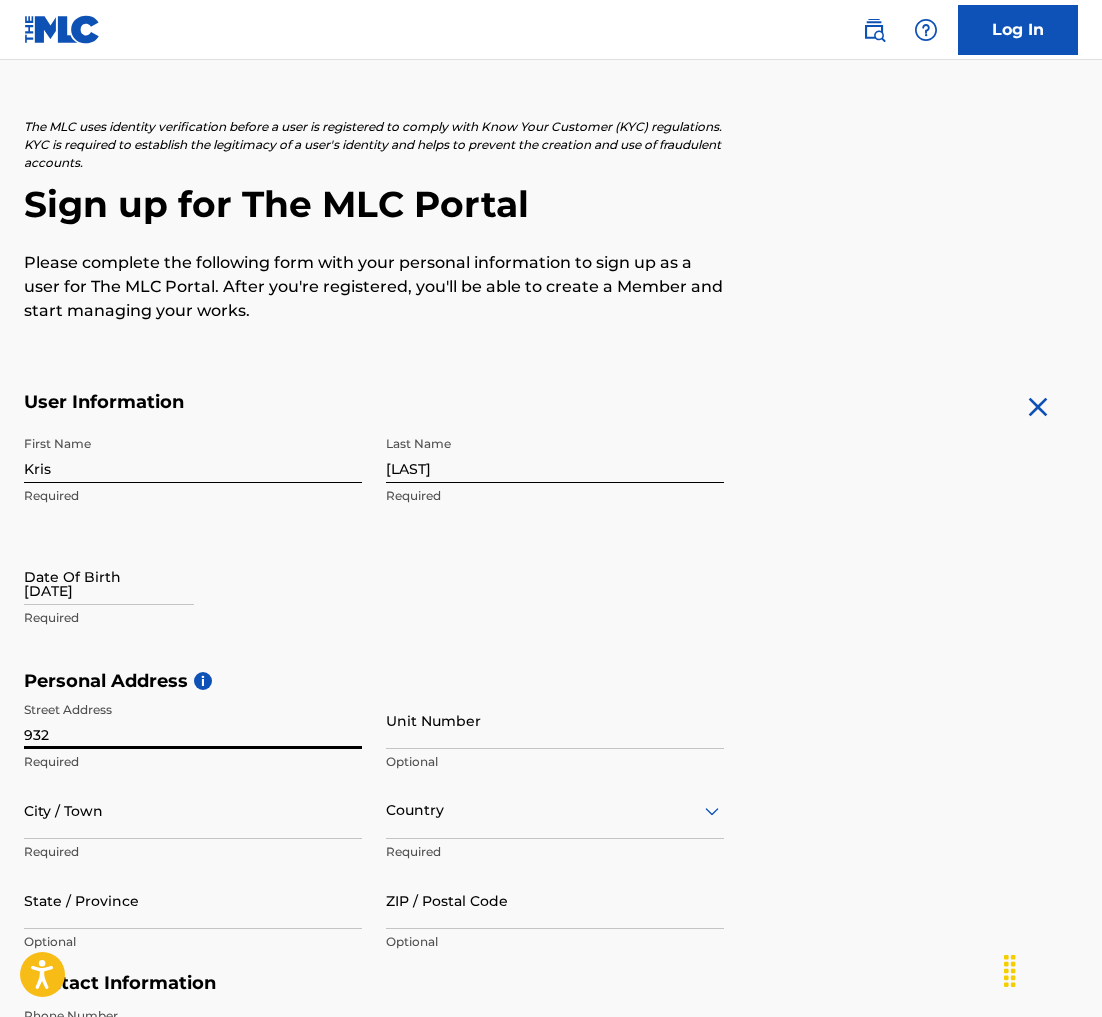 click on "932" at bounding box center (193, 720) 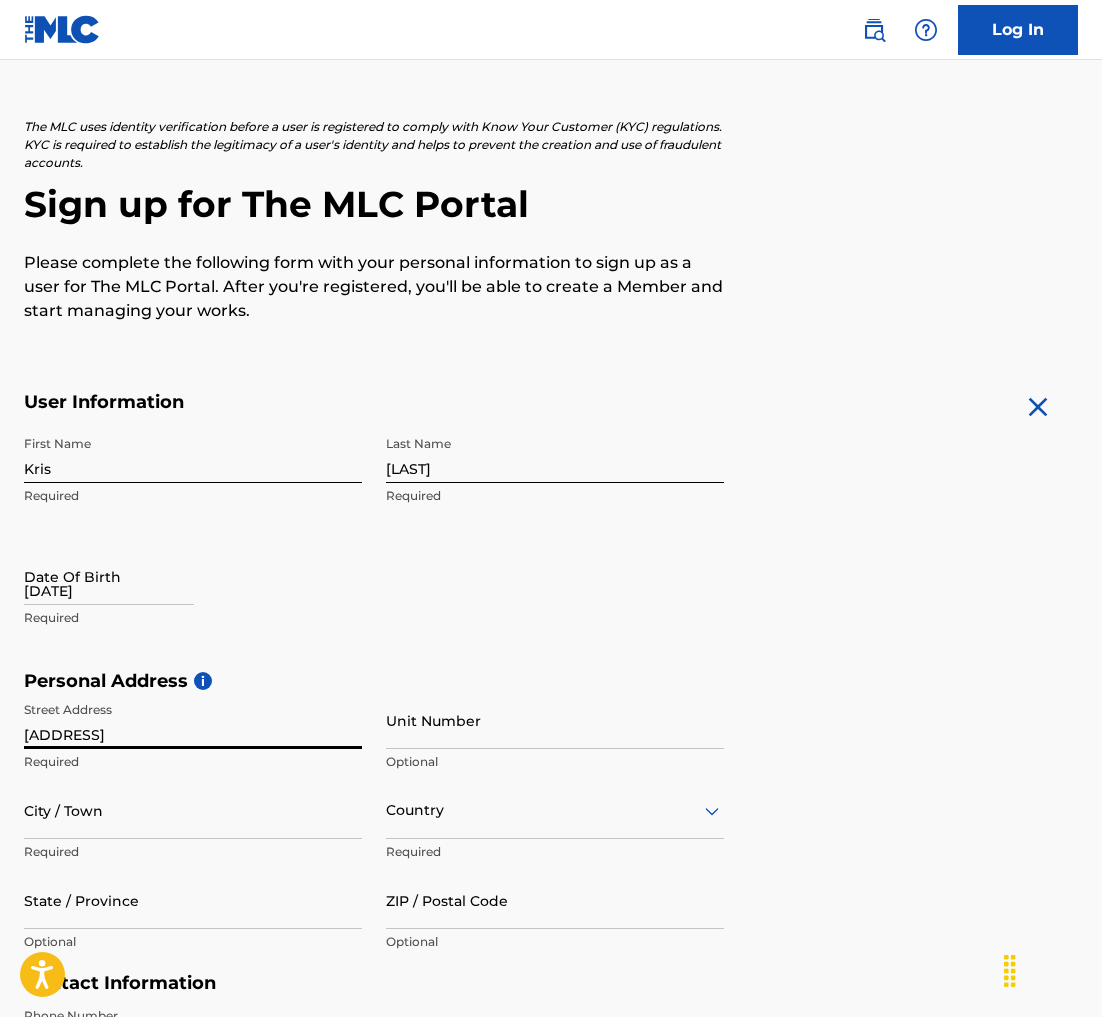type on "Nashville" 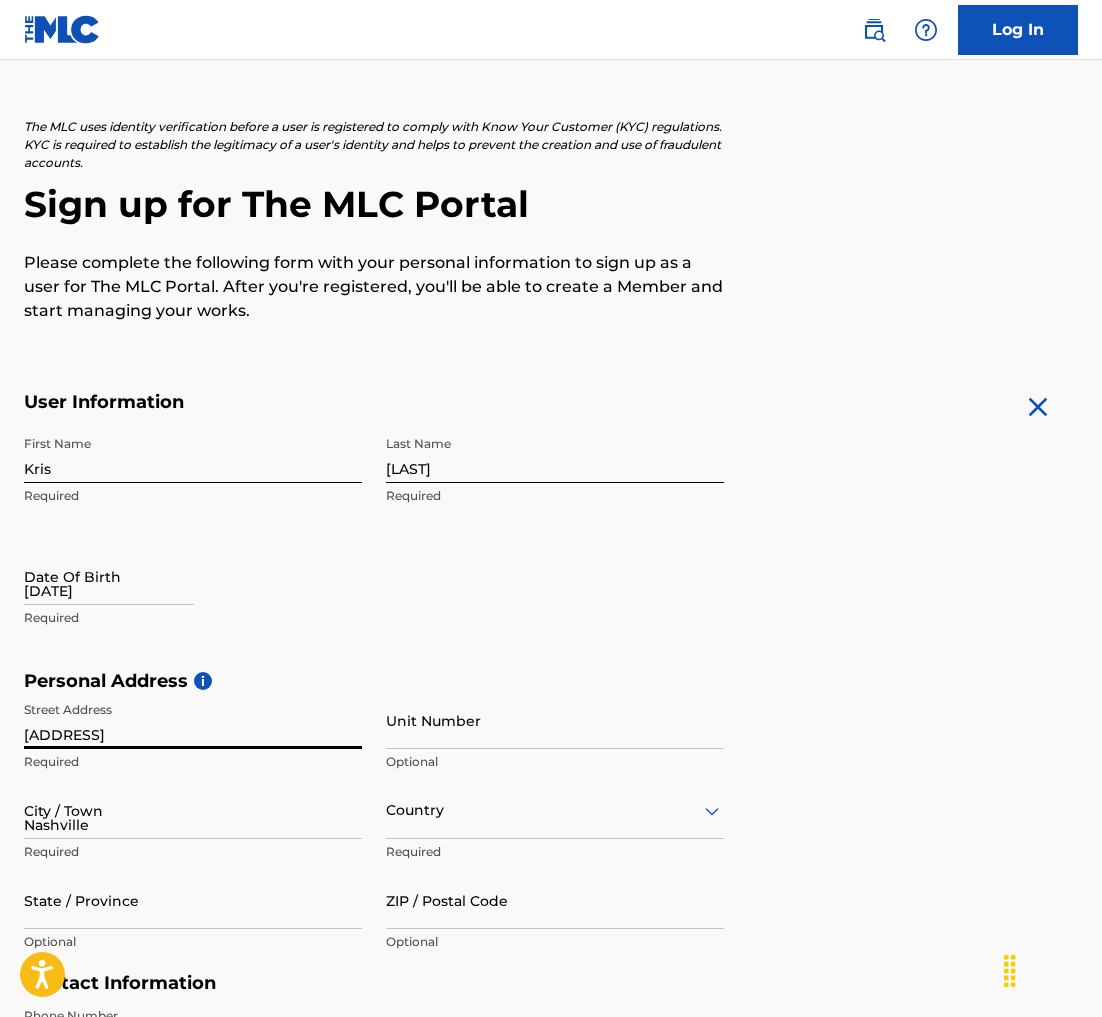 type on "United States" 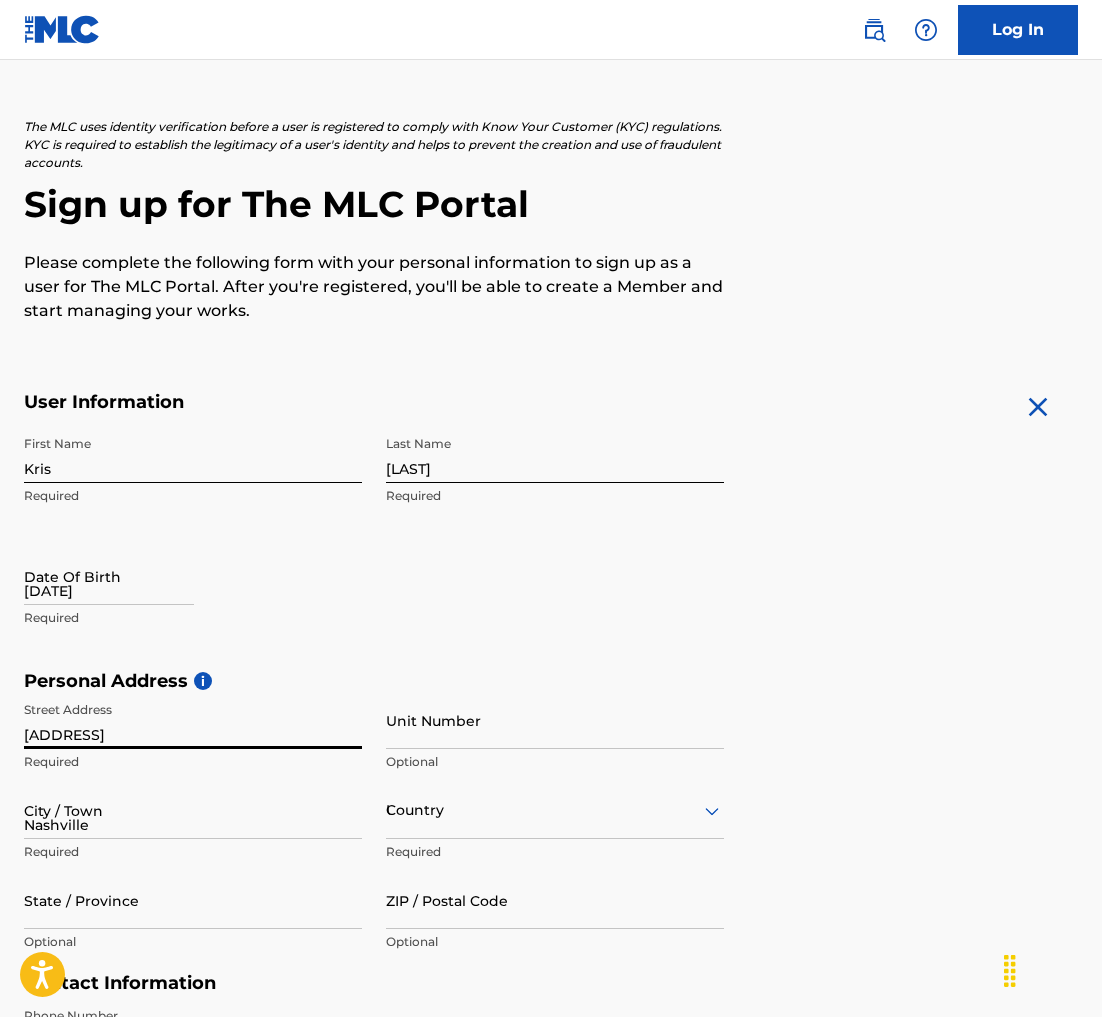 type on "TN" 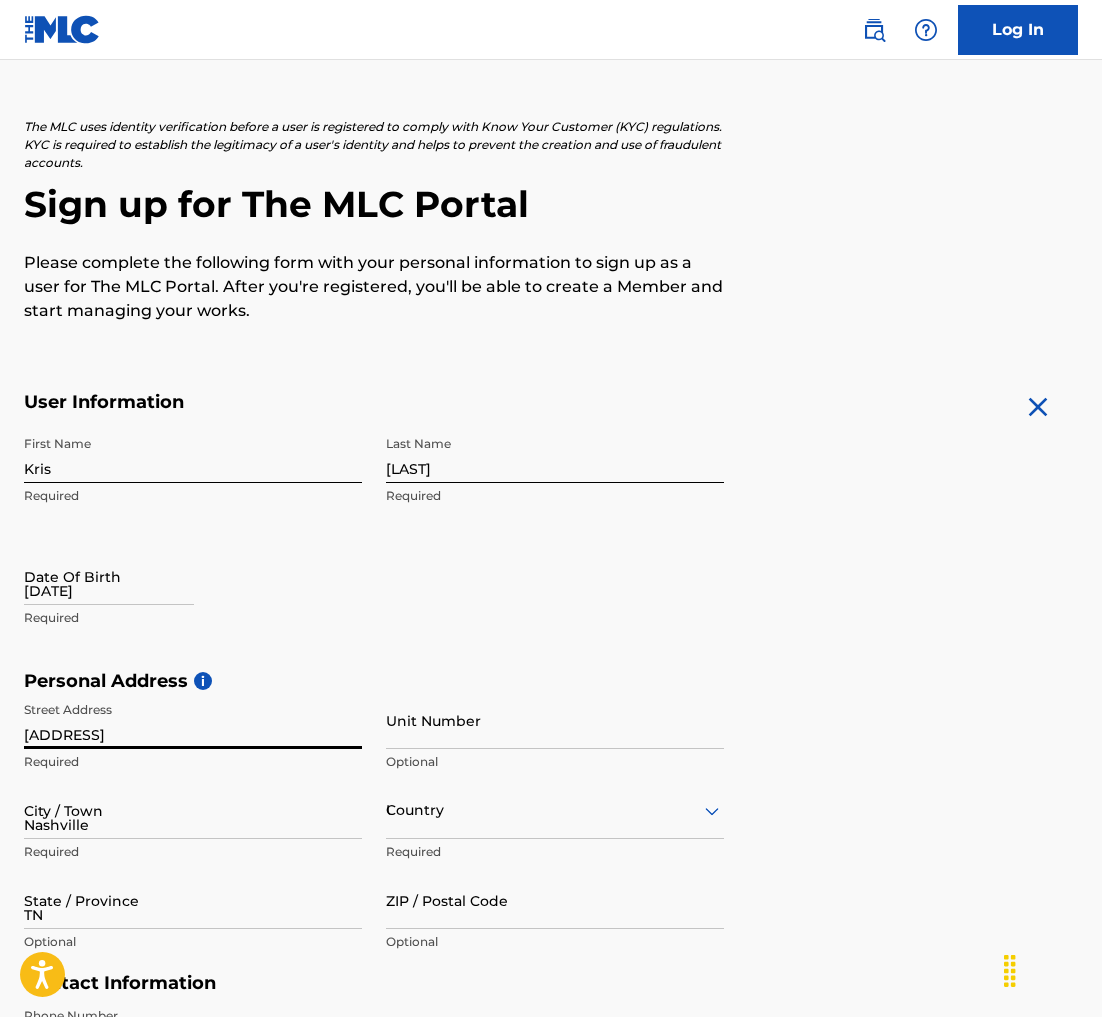 type on "37115" 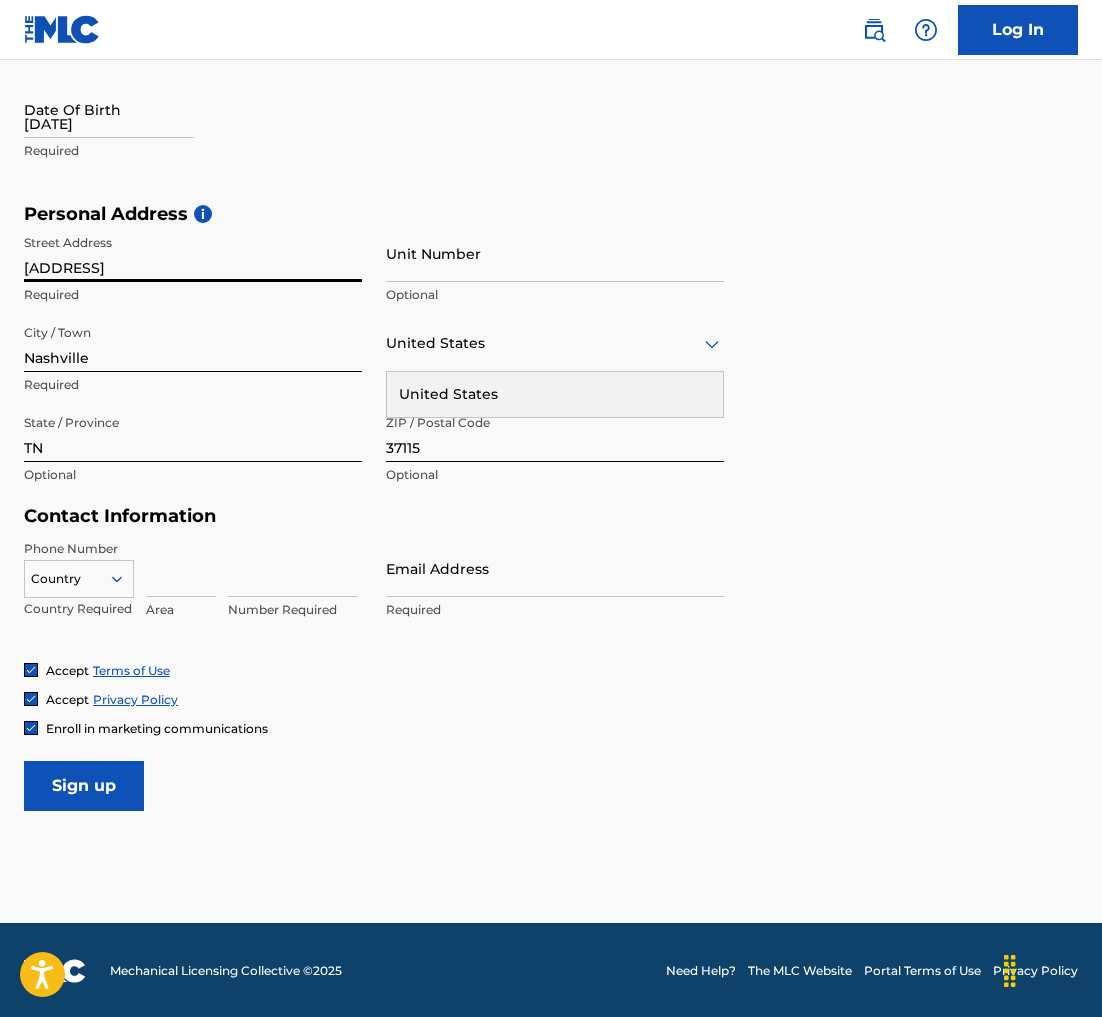 scroll, scrollTop: 546, scrollLeft: 0, axis: vertical 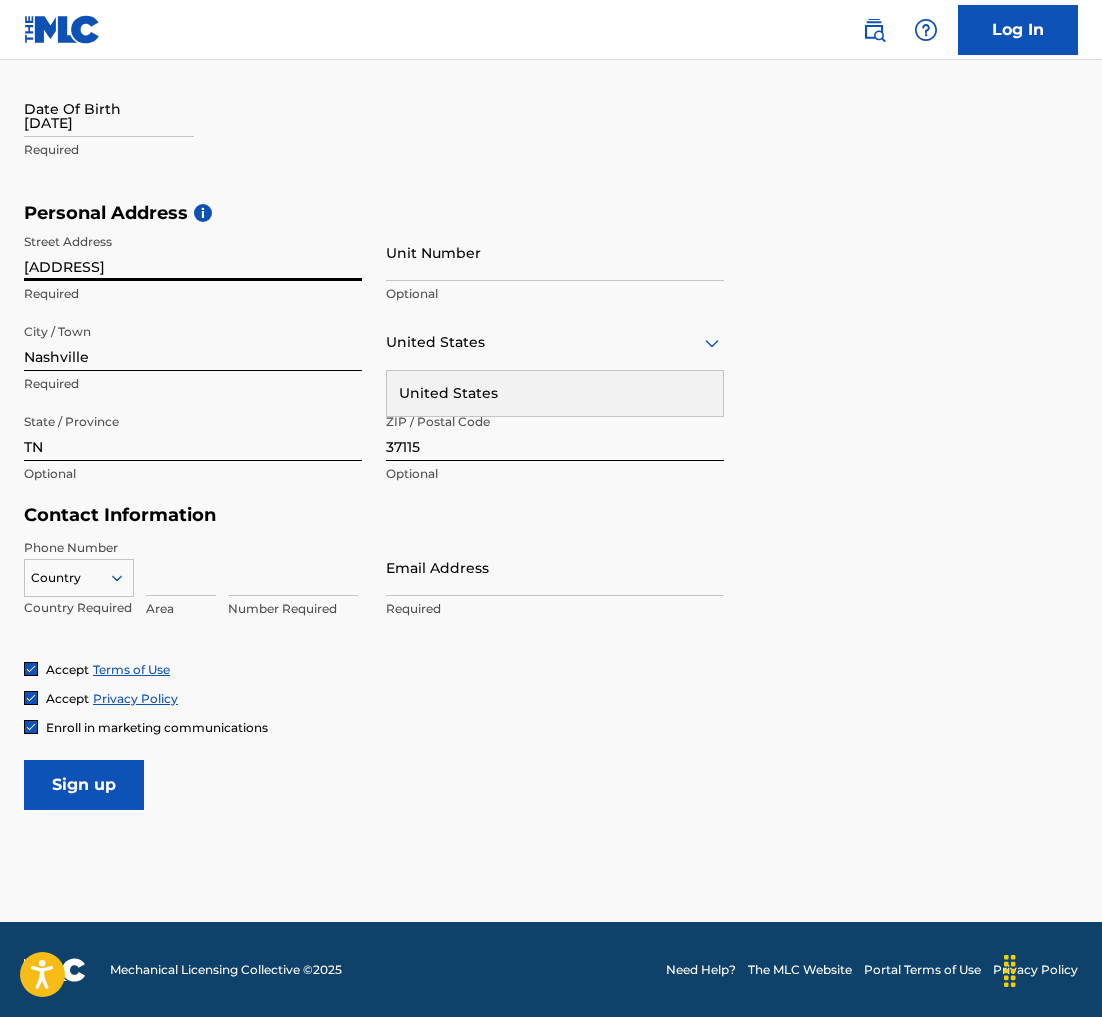 click at bounding box center [181, 567] 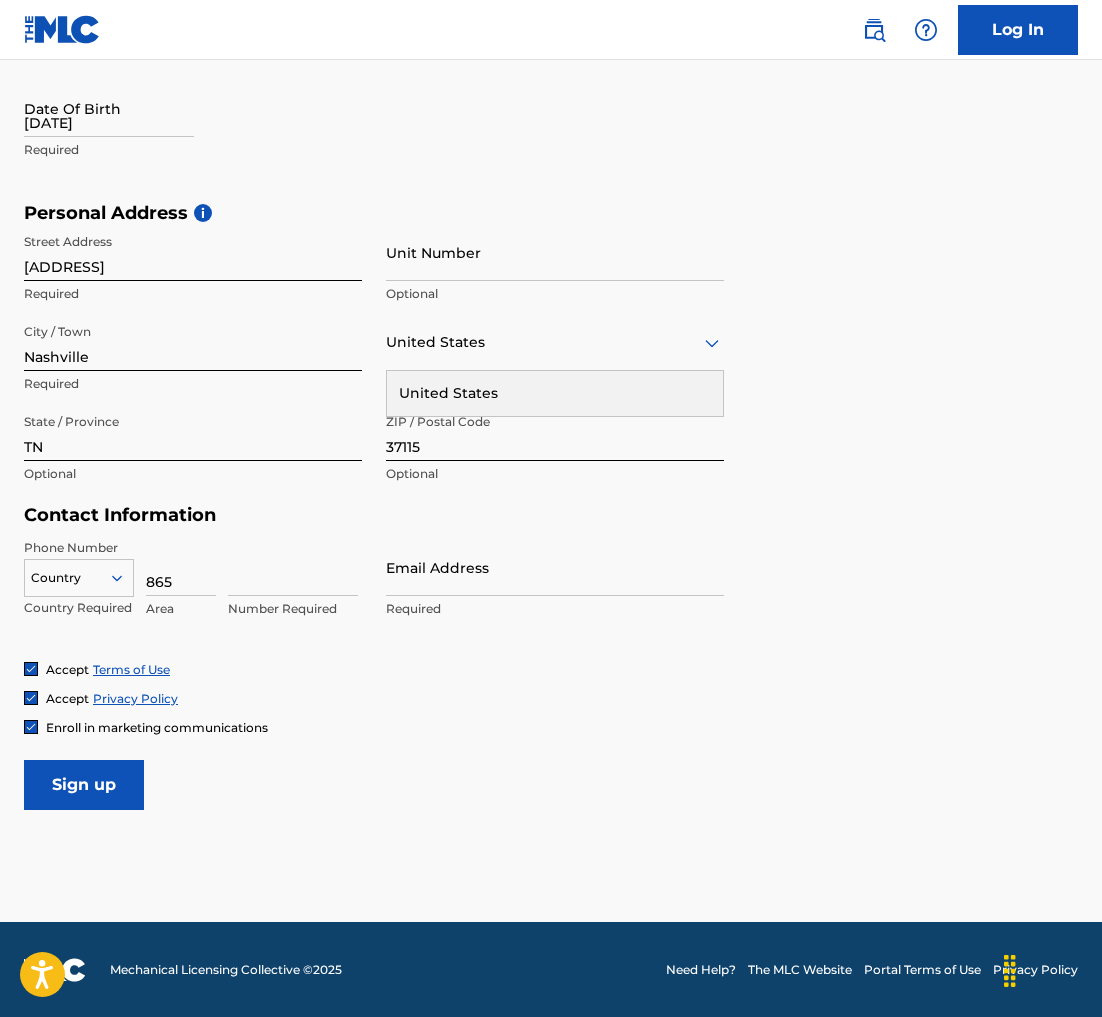 type on "865" 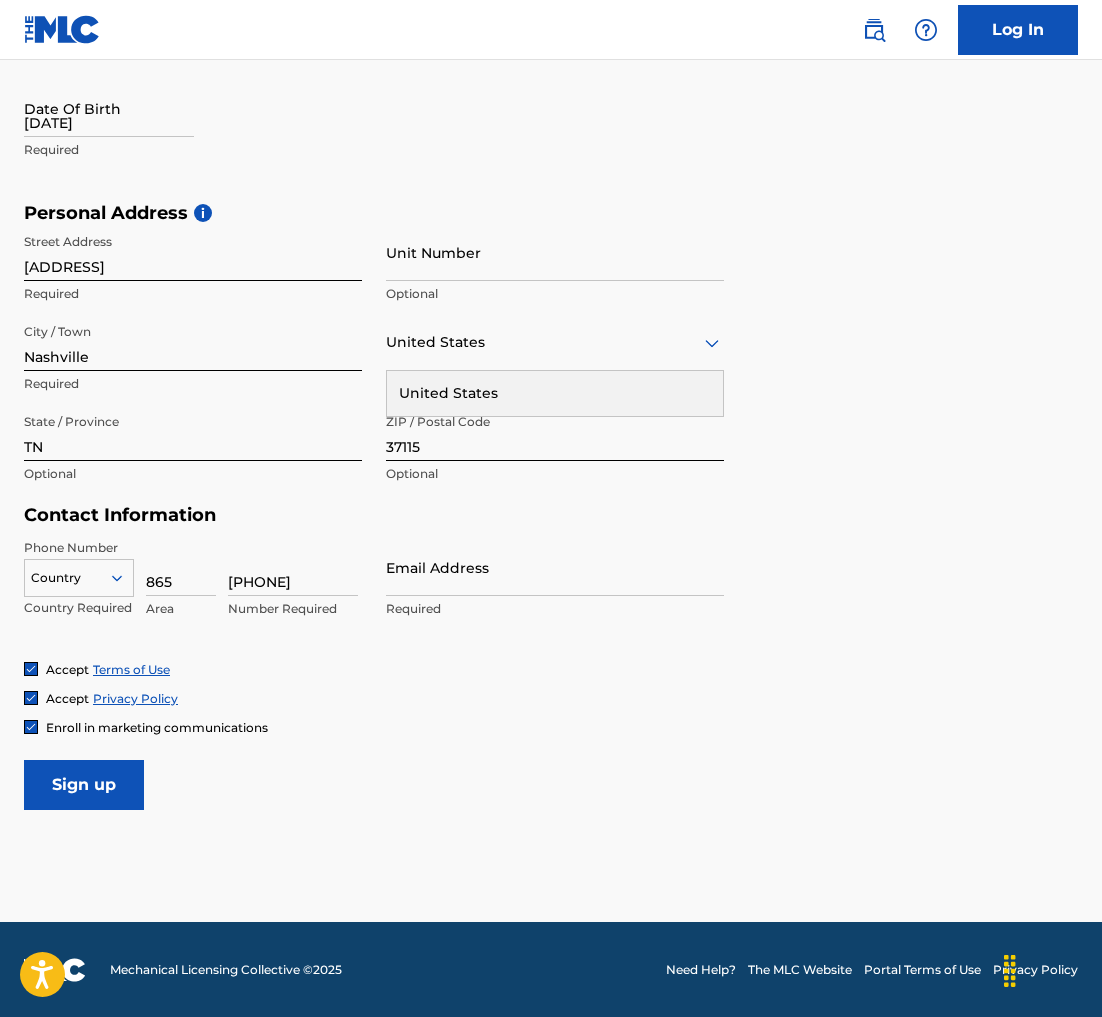 type on "[PHONE]" 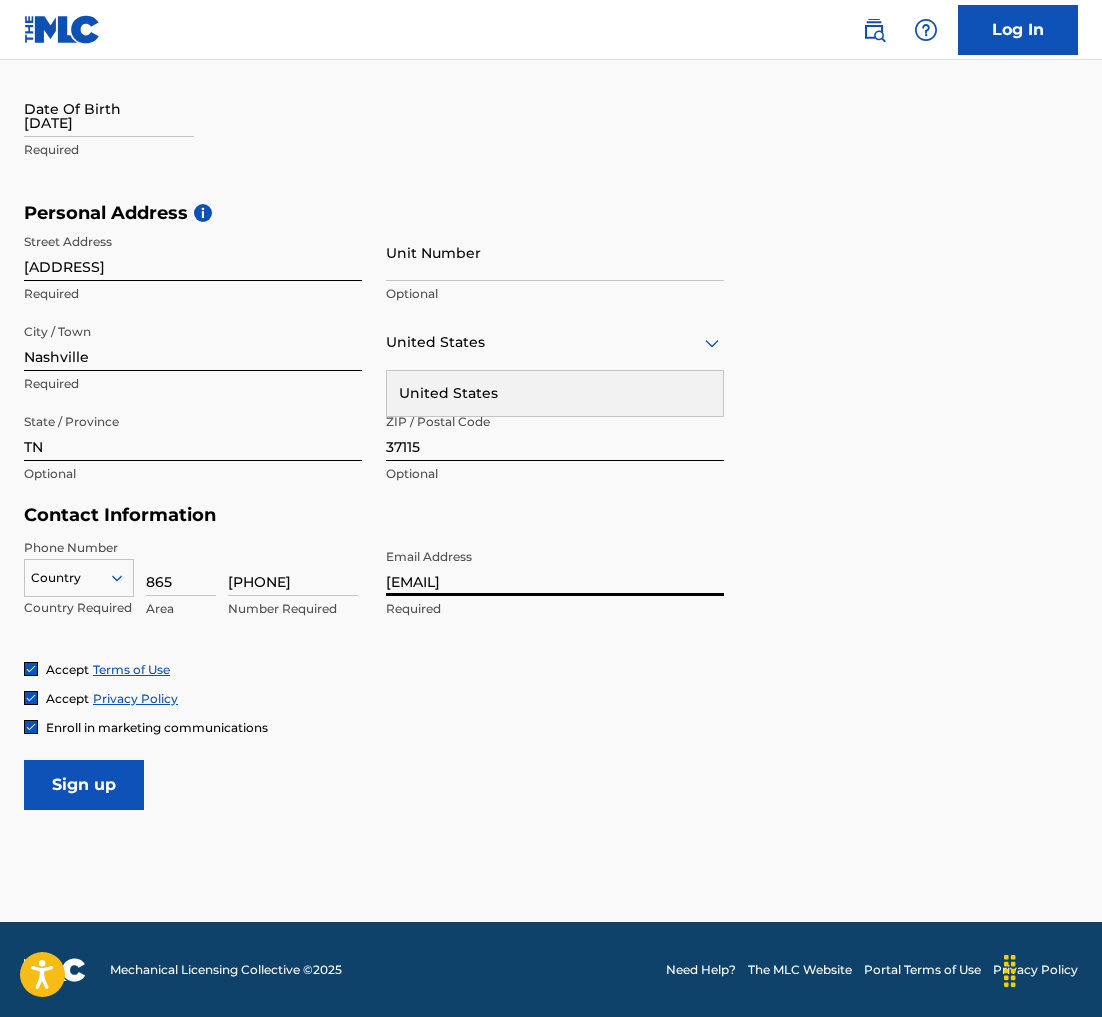 type on "[EMAIL]" 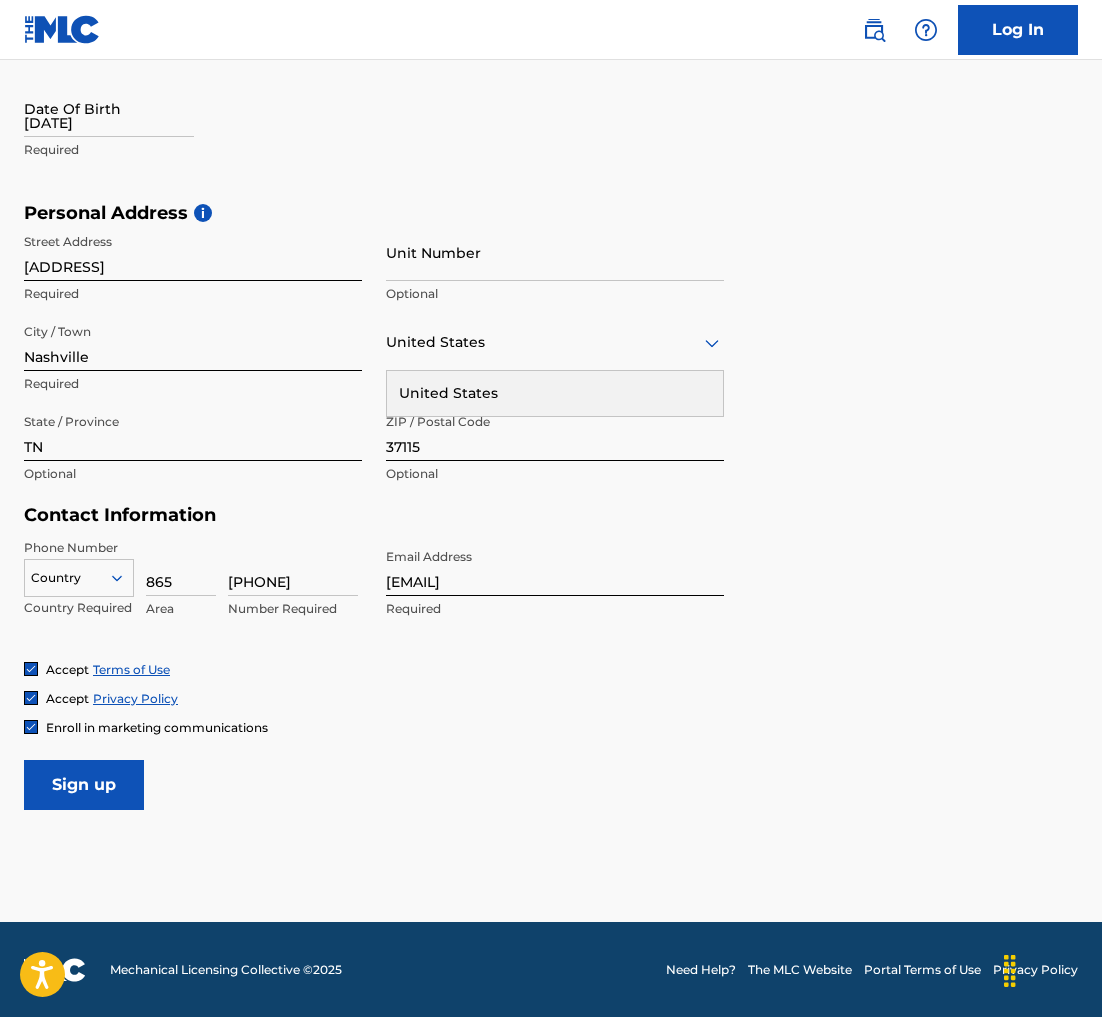 click on "Enroll in marketing communications" at bounding box center [146, 727] 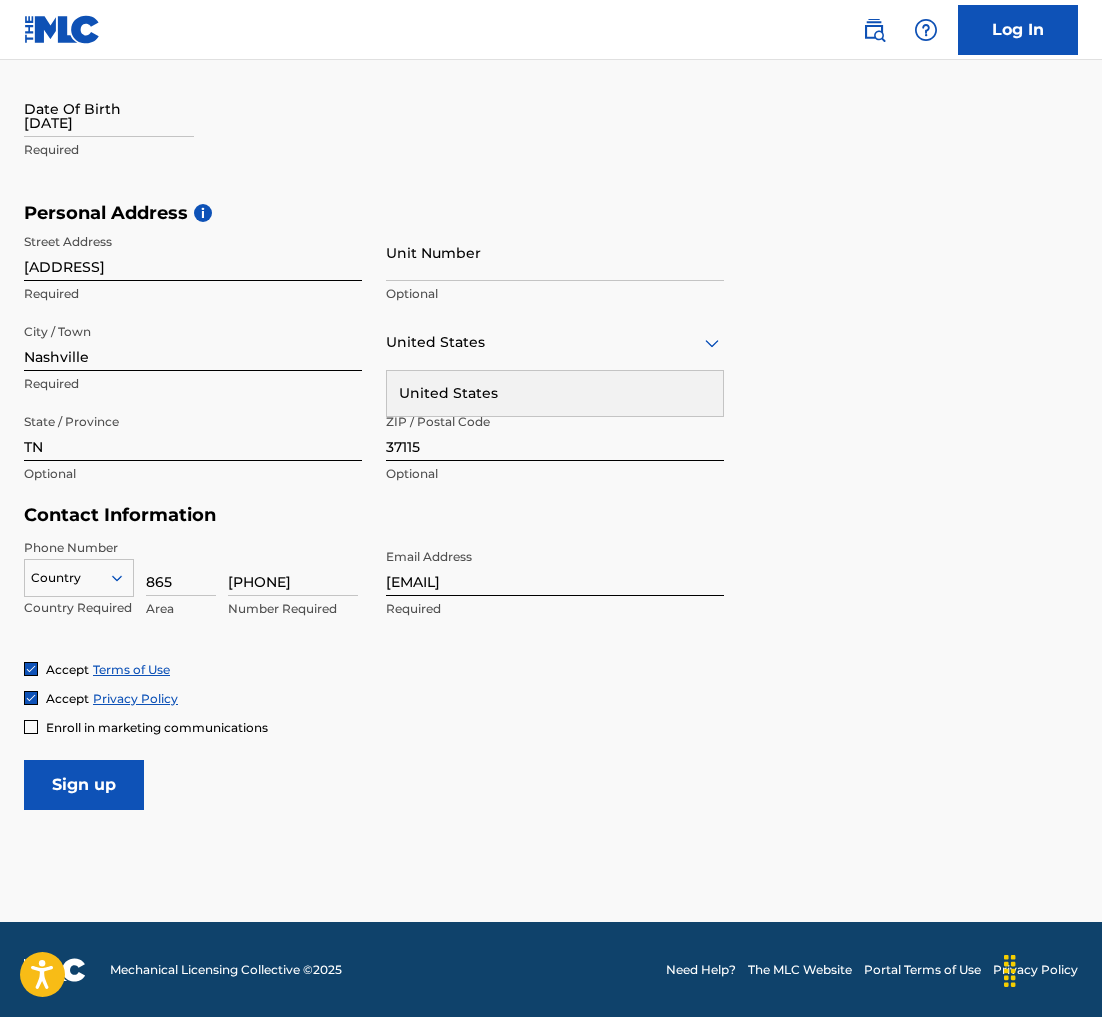 click on "Sign up" at bounding box center [84, 785] 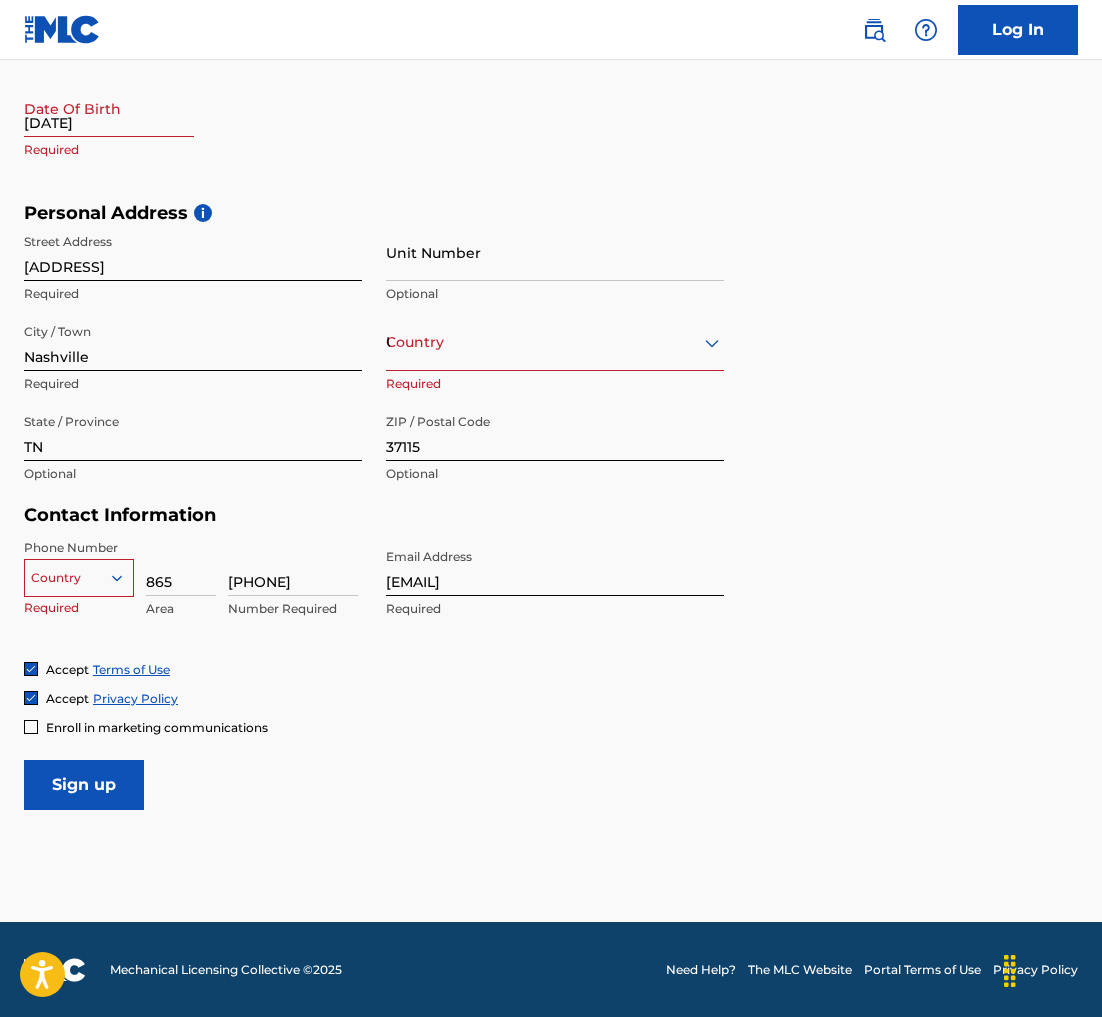 click at bounding box center [79, 578] 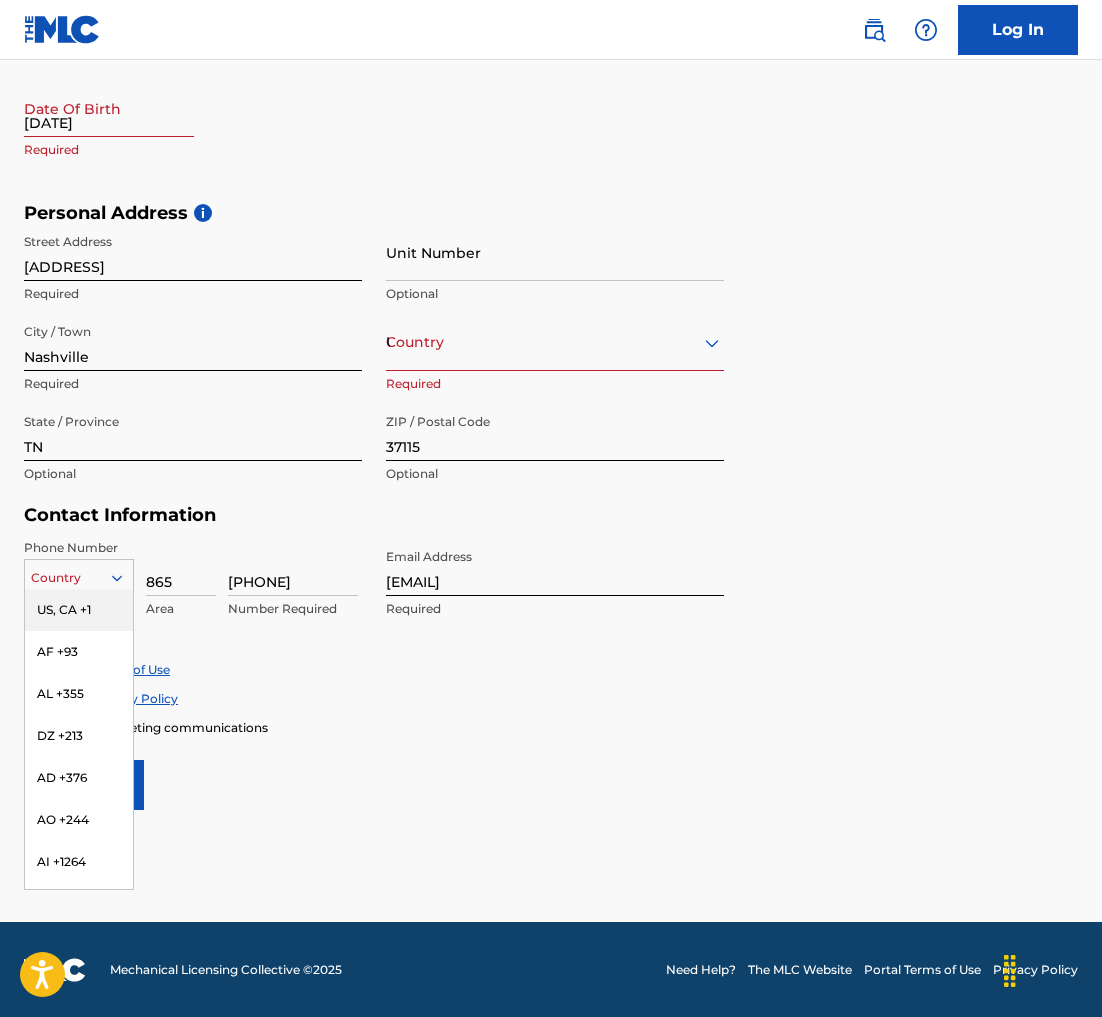 click on "US, CA +1" at bounding box center (79, 610) 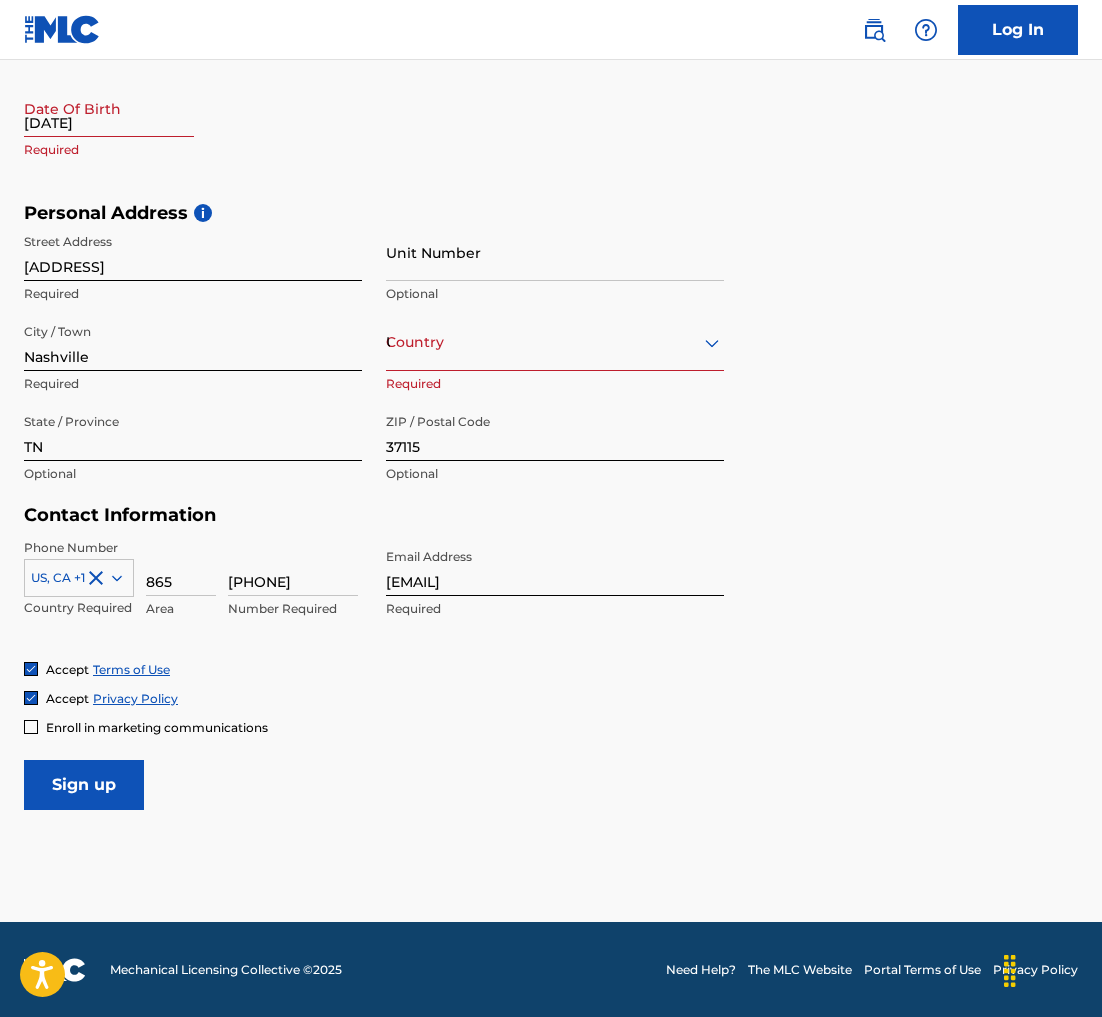 click on "Sign up" at bounding box center (84, 785) 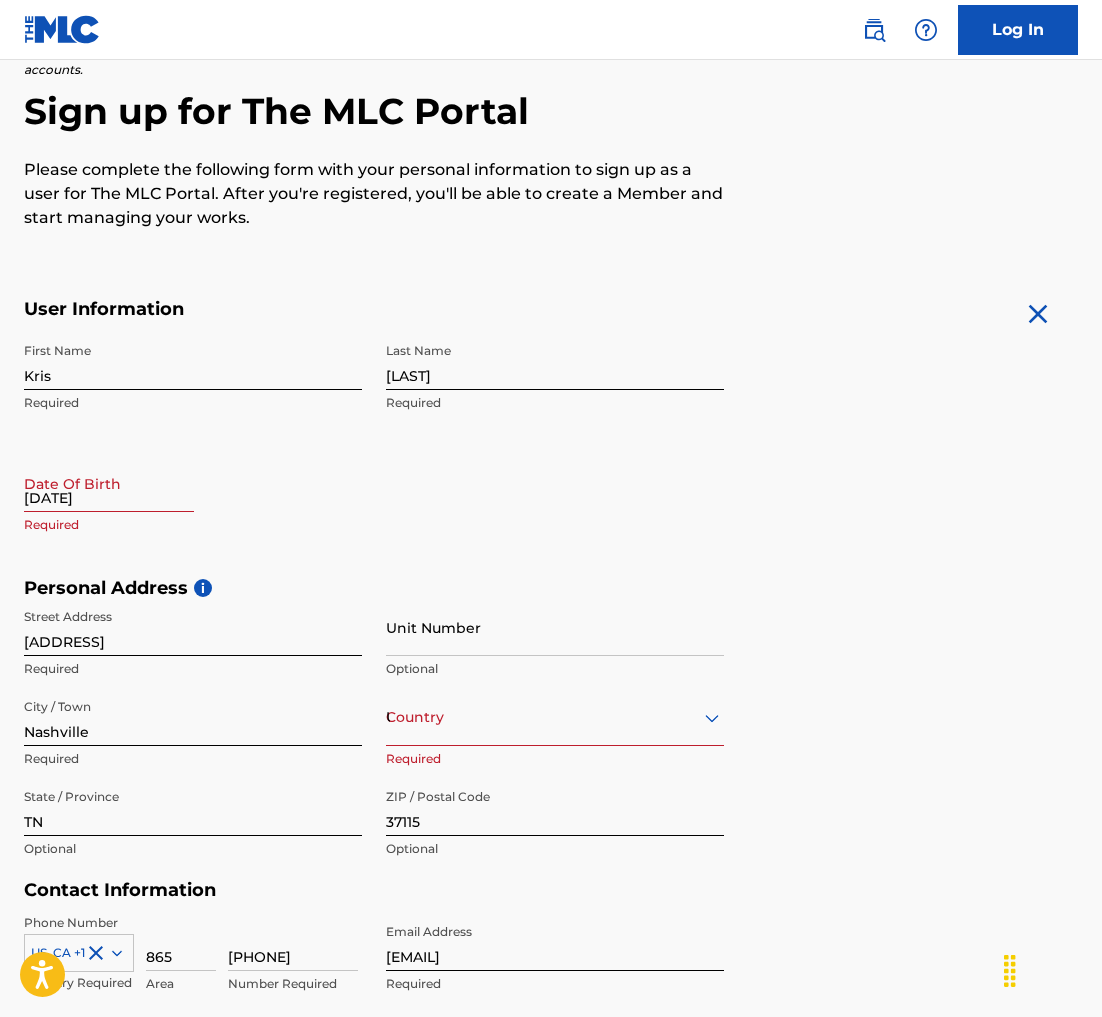 scroll, scrollTop: 0, scrollLeft: 0, axis: both 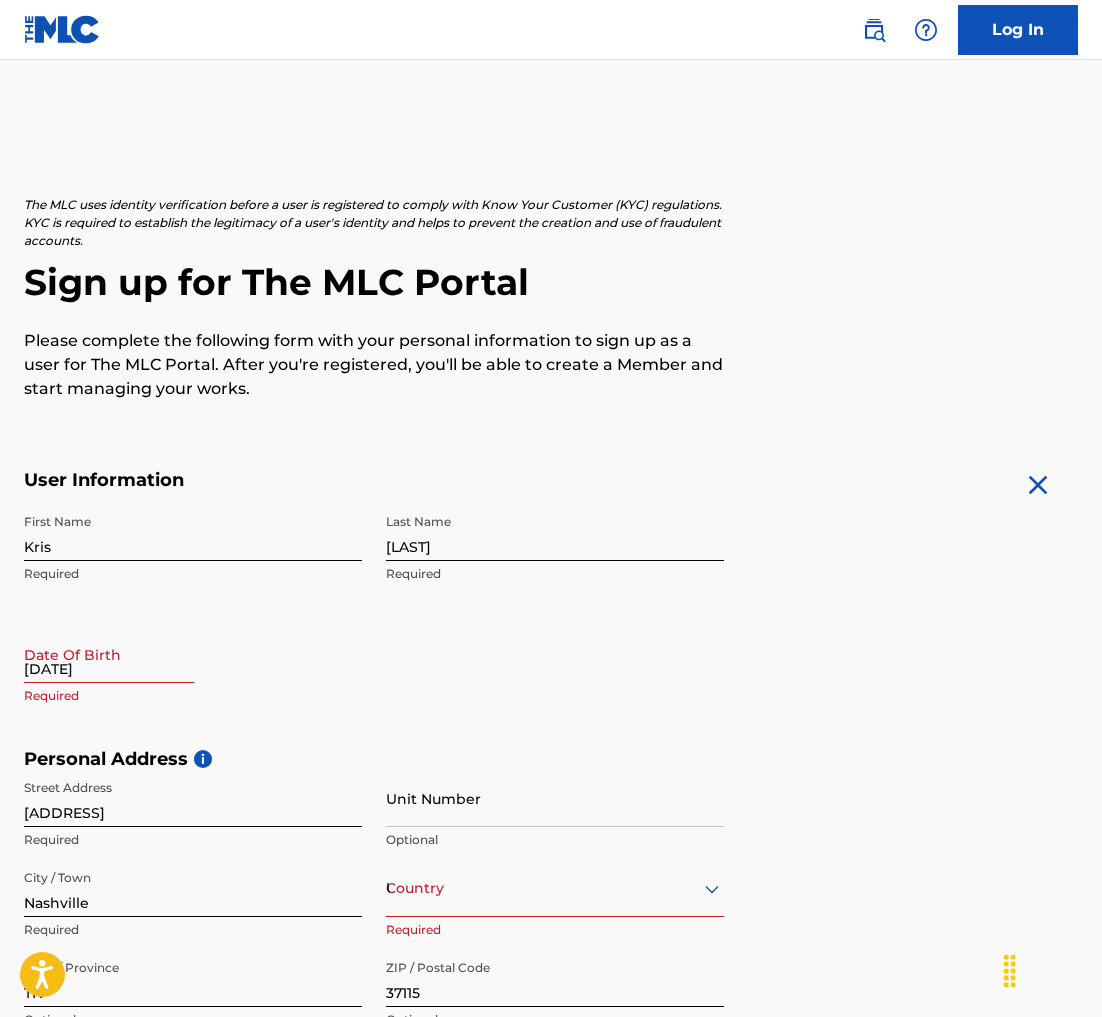 click on "[DATE]" at bounding box center [109, 654] 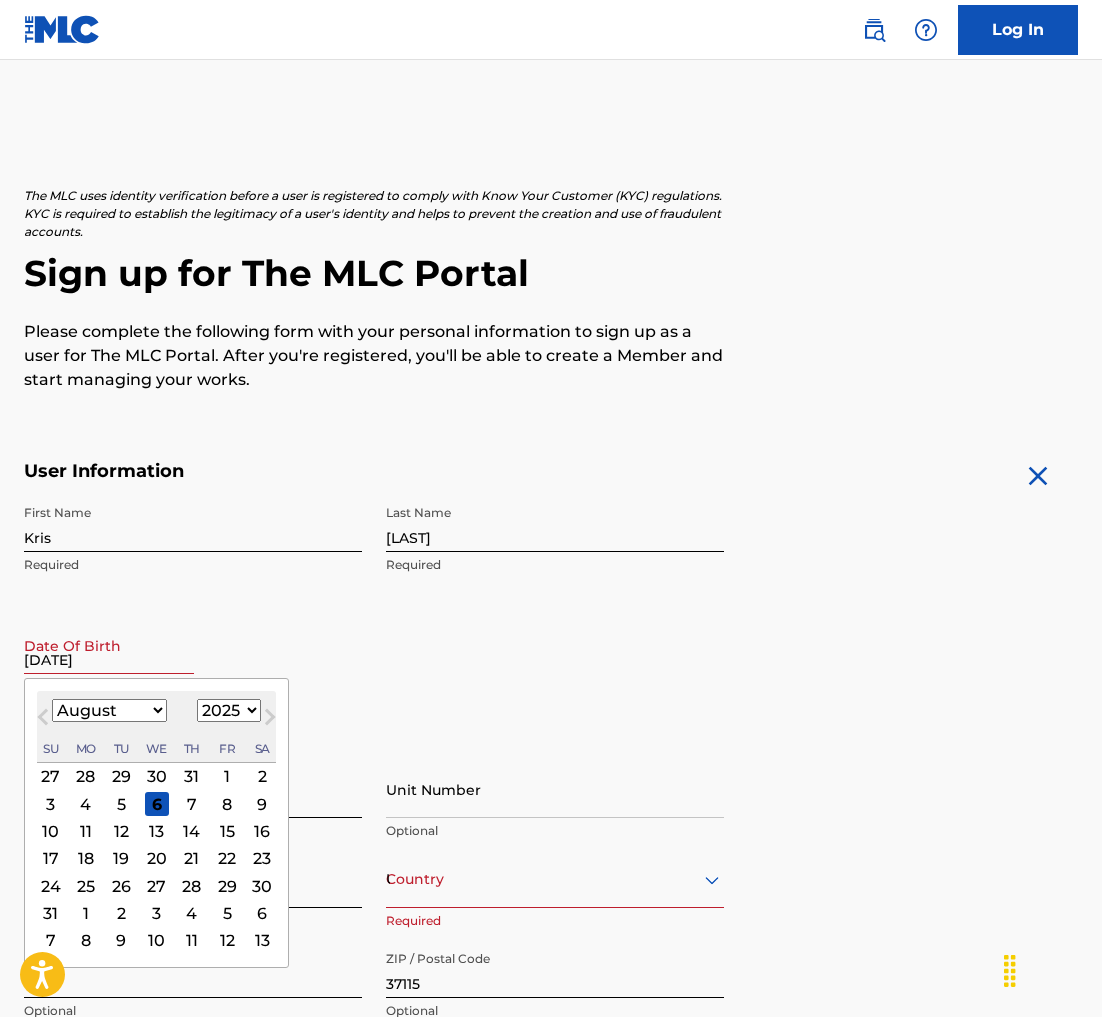 scroll, scrollTop: 25, scrollLeft: 0, axis: vertical 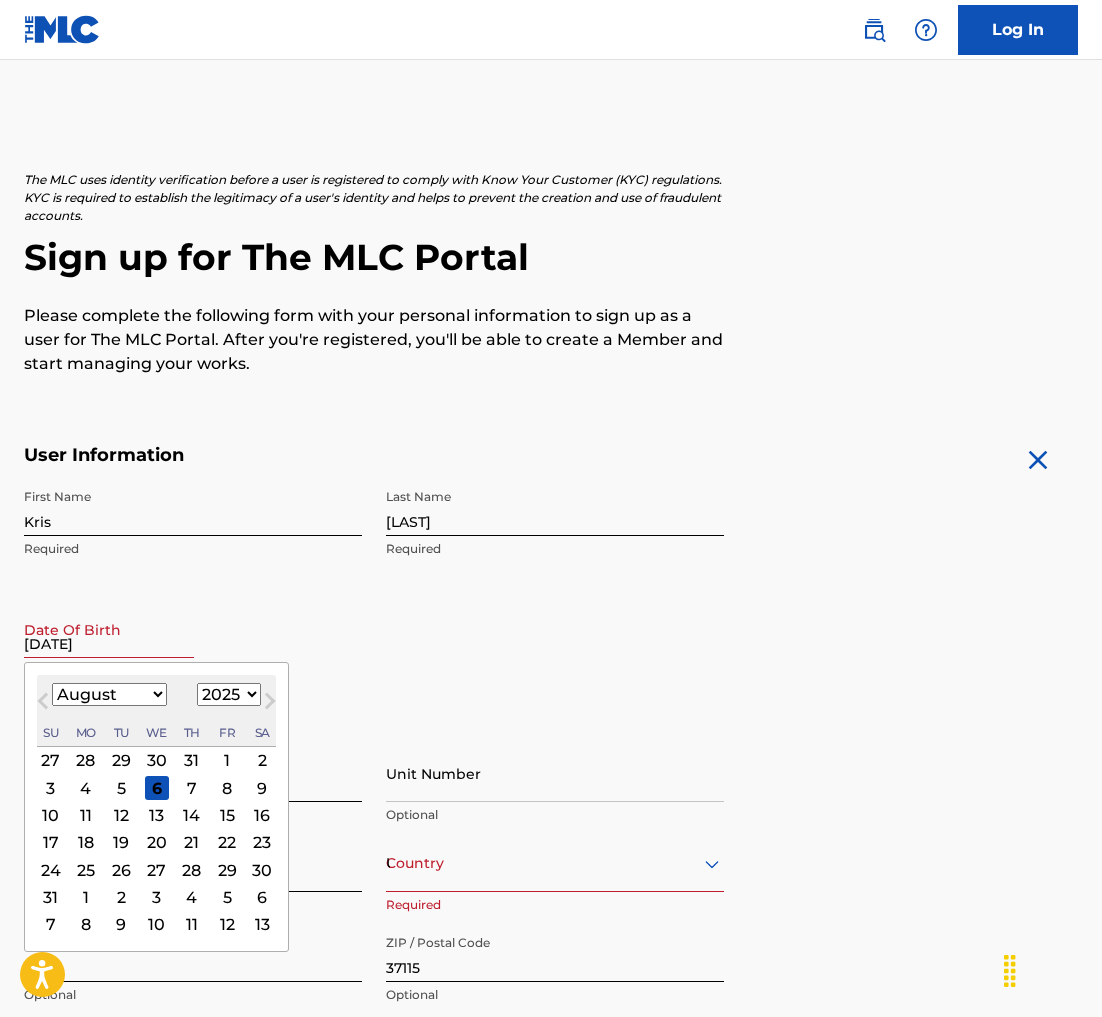 click on "January February March April May June July August September October November December" at bounding box center (109, 694) 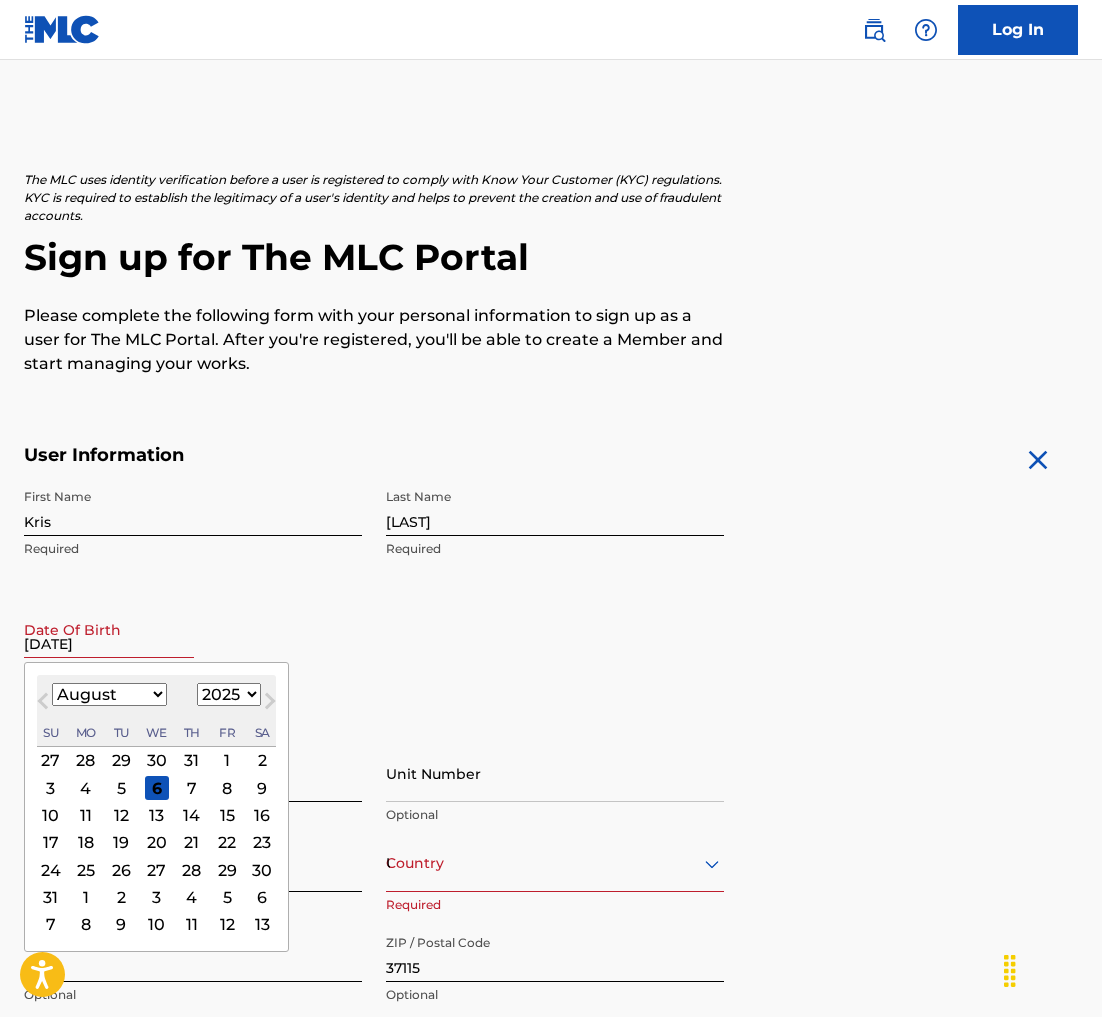 select on "2" 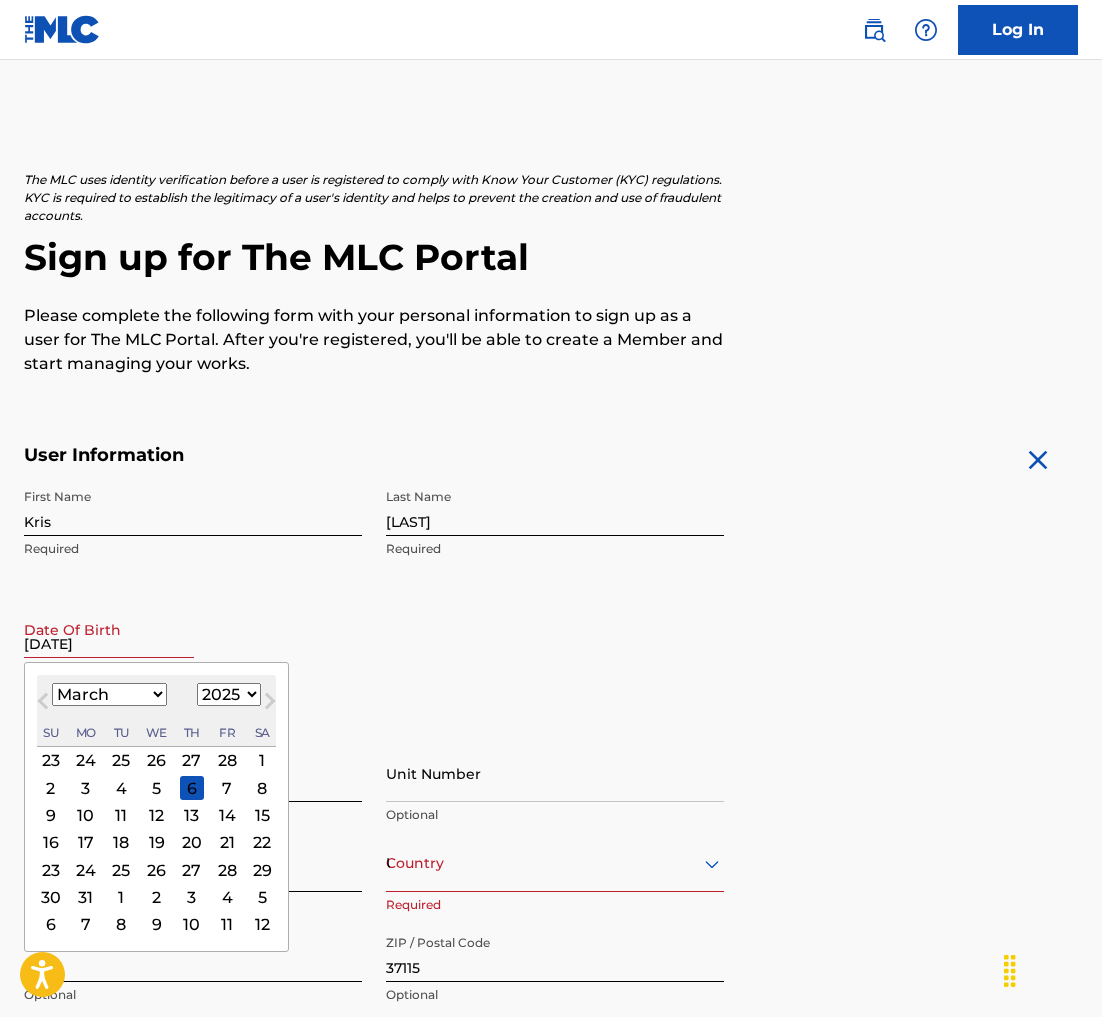 click on "1899 1900 1901 1902 1903 1904 1905 1906 1907 1908 1909 1910 1911 1912 1913 1914 1915 1916 1917 1918 1919 1920 1921 1922 1923 1924 1925 1926 1927 1928 1929 1930 1931 1932 1933 1934 1935 1936 1937 1938 1939 1940 1941 1942 1943 1944 1945 1946 1947 1948 1949 1950 1951 1952 1953 1954 1955 1956 1957 1958 1959 1960 1961 1962 1963 1964 1965 1966 1967 1968 1969 1970 1971 1972 1973 1974 1975 1976 1977 1978 1979 1980 1981 1982 1983 1984 1985 1986 1987 1988 1989 1990 1991 1992 1993 1994 1995 1996 1997 1998 1999 2000 2001 2002 2003 2004 2005 2006 2007 2008 2009 2010 2011 2012 2013 2014 2015 2016 2017 2018 2019 2020 2021 2022 2023 2024 2025 2026 2027 2028 2029 2030 2031 2032 2033 2034 2035 2036 2037 2038 2039 2040 2041 2042 2043 2044 2045 2046 2047 2048 2049 2050 2051 2052 2053 2054 2055 2056 2057 2058 2059 2060 2061 2062 2063 2064 2065 2066 2067 2068 2069 2070 2071 2072 2073 2074 2075 2076 2077 2078 2079 2080 2081 2082 2083 2084 2085 2086 2087 2088 2089 2090 2091 2092 2093 2094 2095 2096 2097 2098 2099 2100" at bounding box center (229, 694) 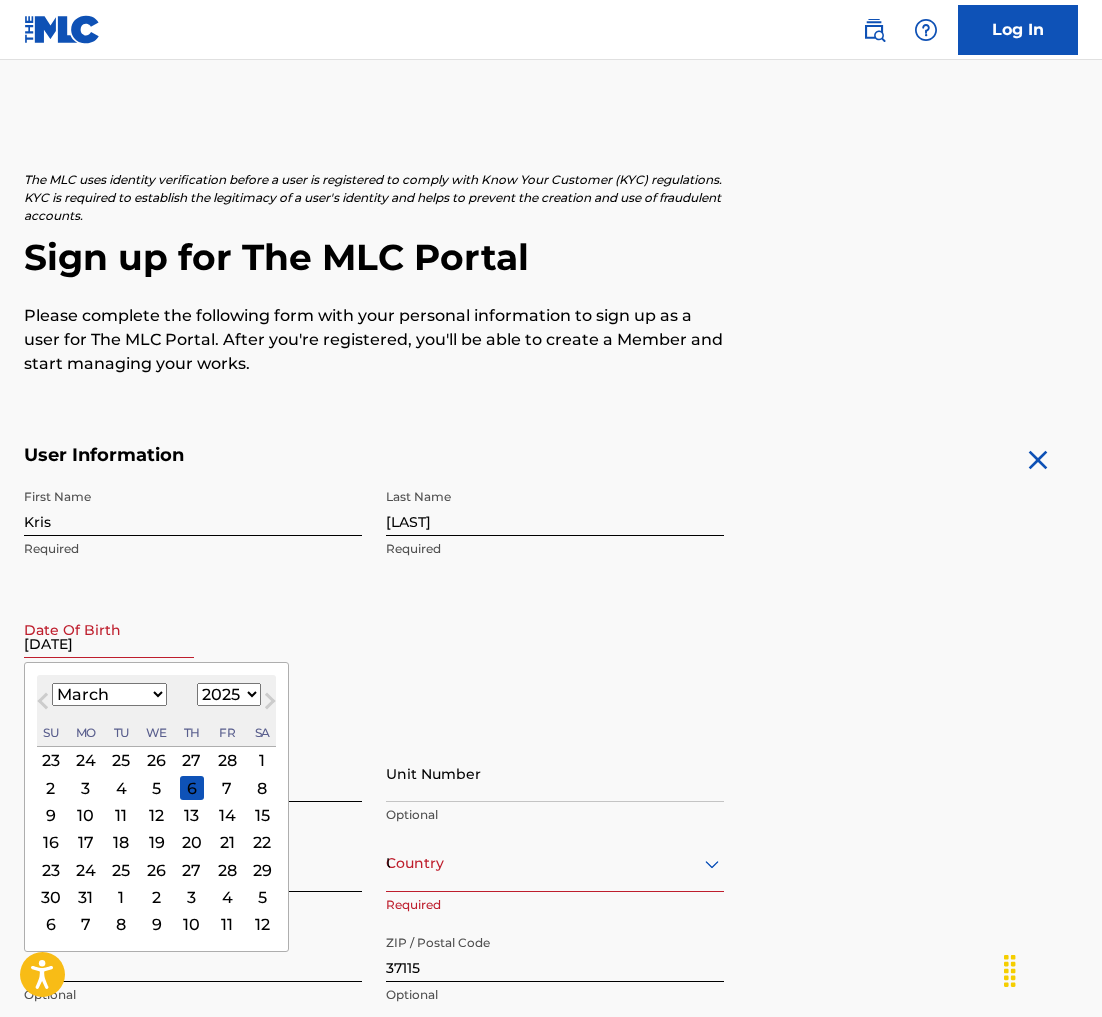 select on "1991" 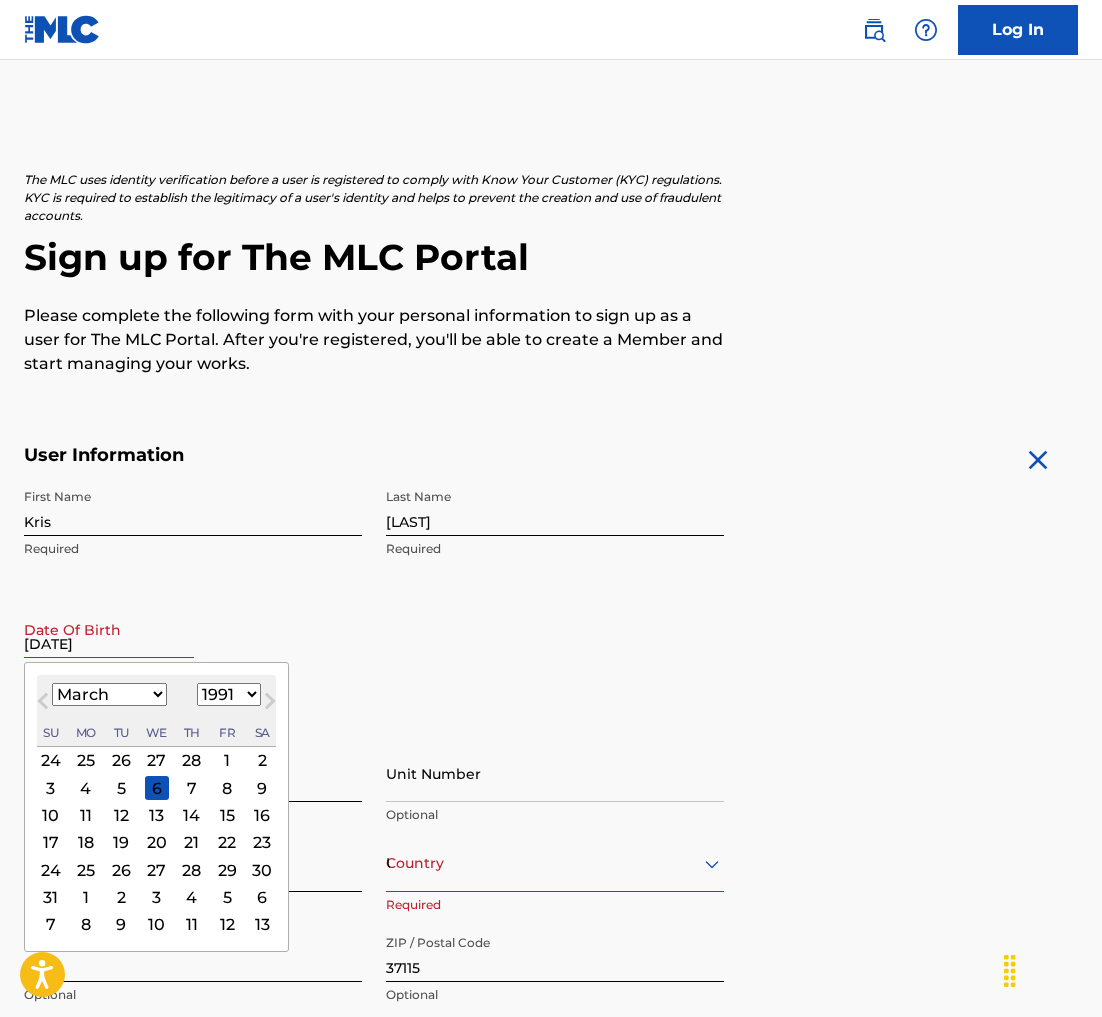 click on "23" at bounding box center (262, 842) 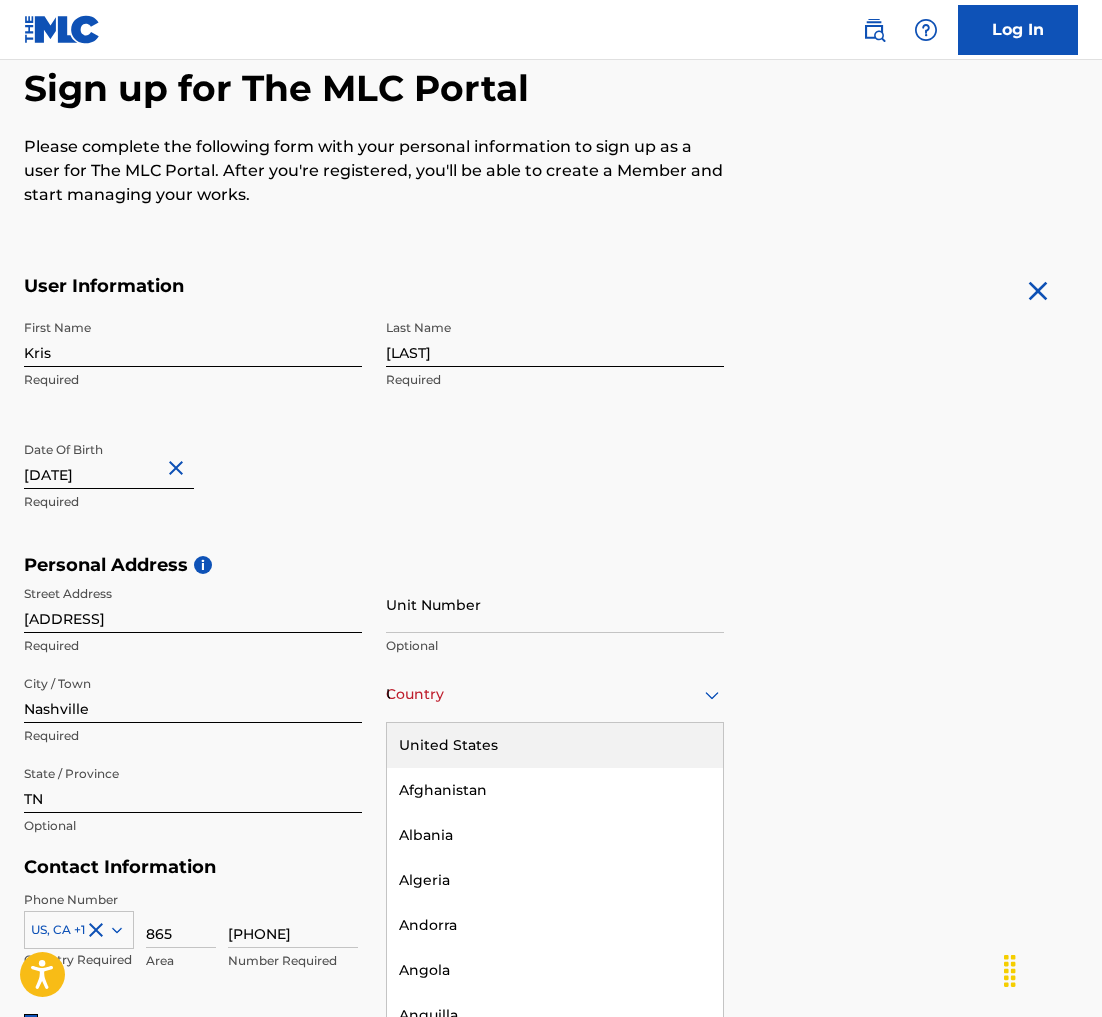 scroll, scrollTop: 201, scrollLeft: 0, axis: vertical 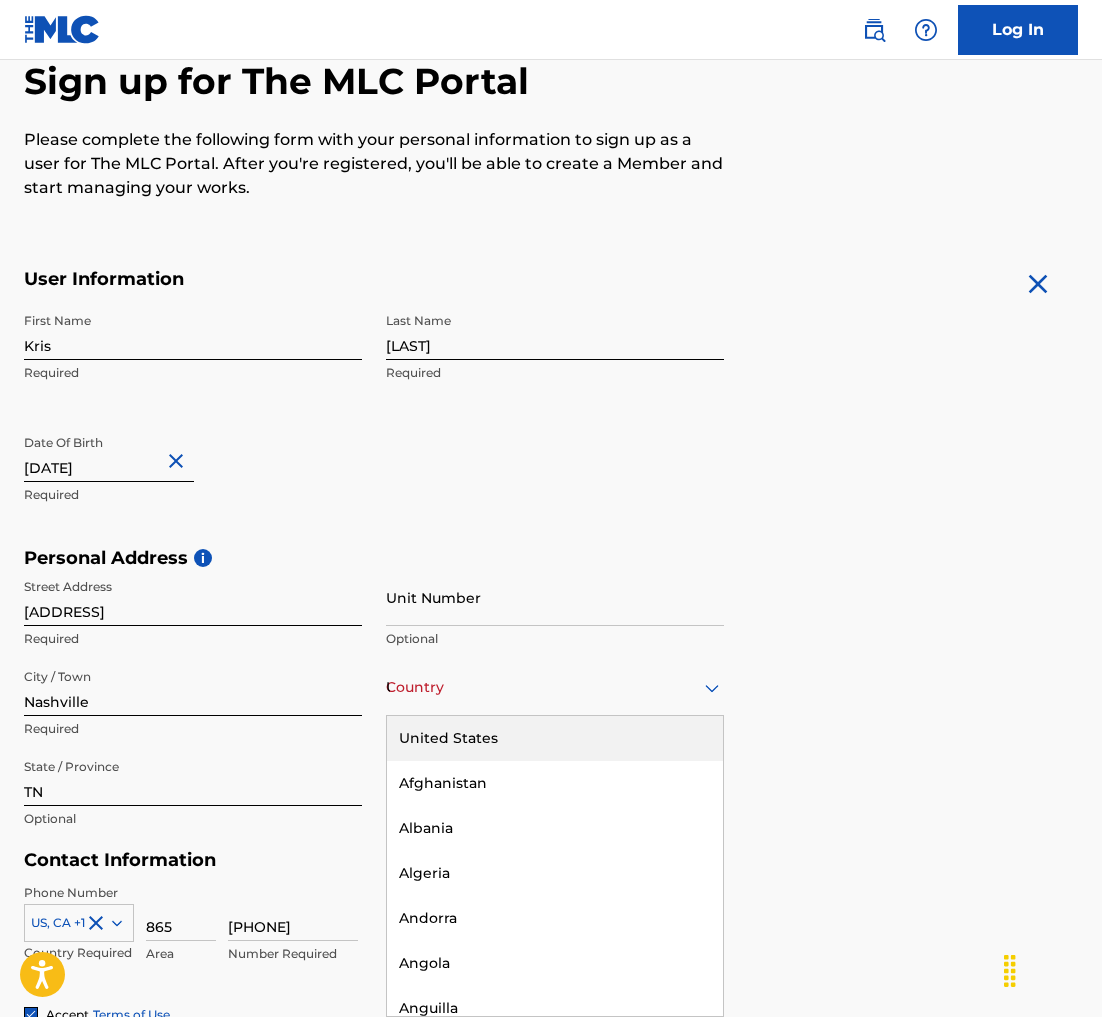 click on "Country United States" at bounding box center [555, 687] 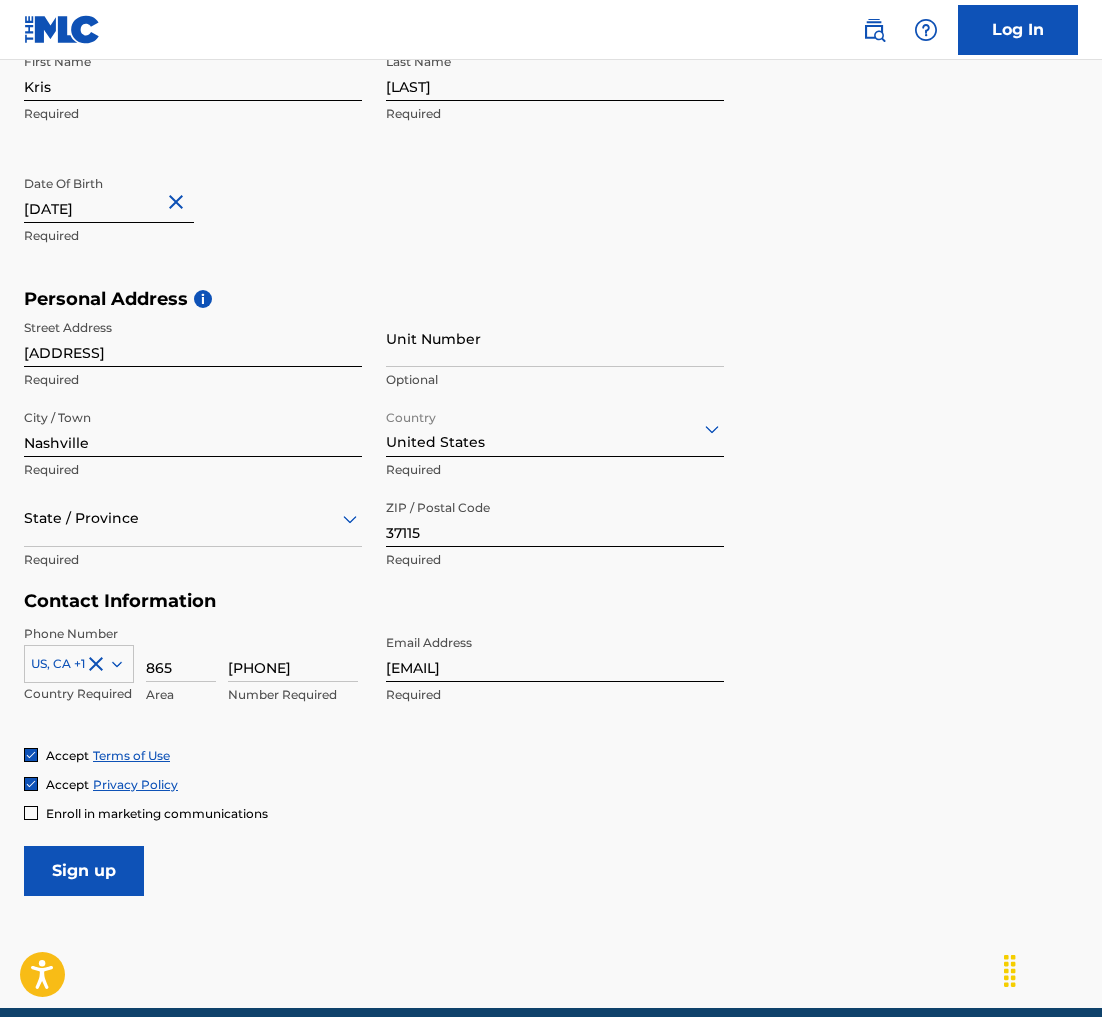 click on "Sign up" at bounding box center (84, 871) 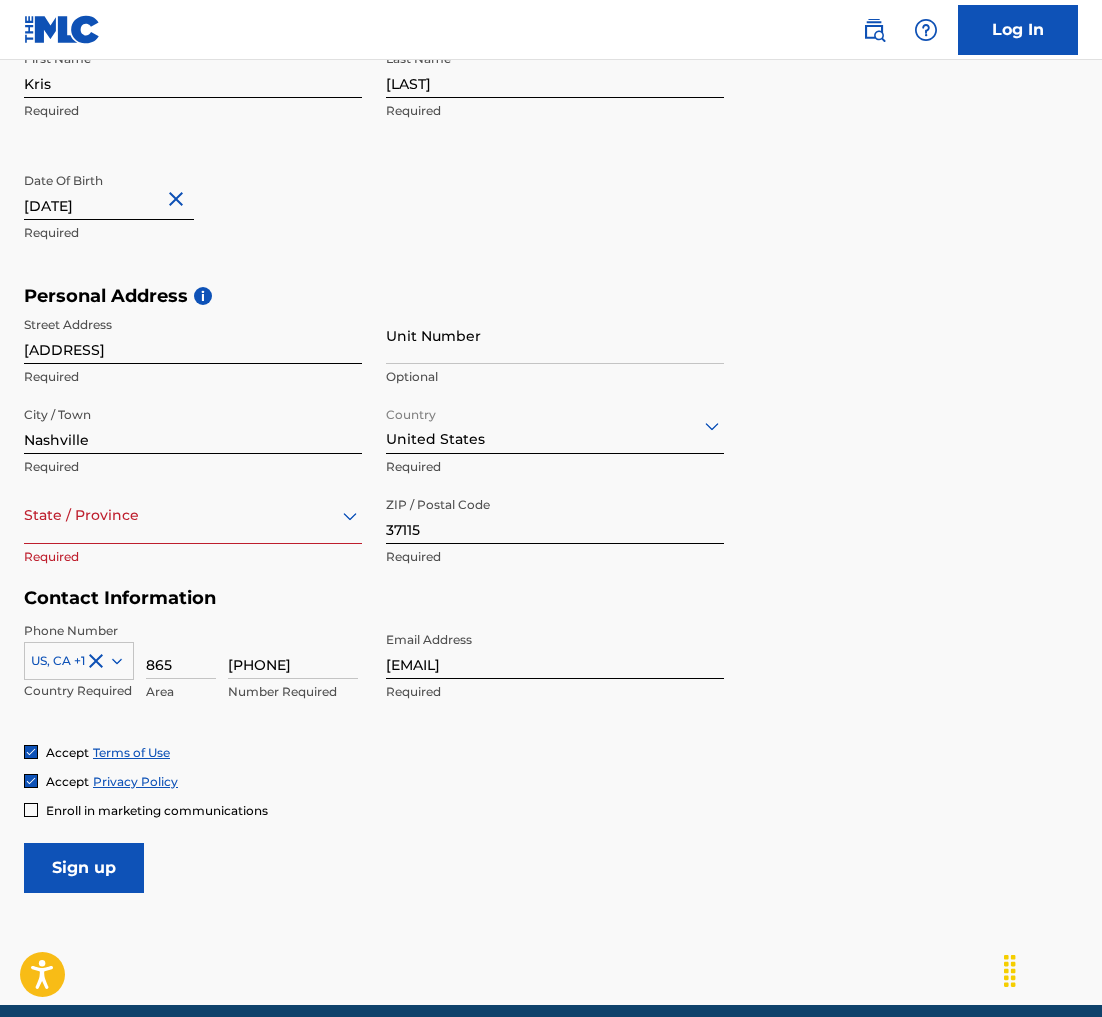 scroll, scrollTop: 464, scrollLeft: 0, axis: vertical 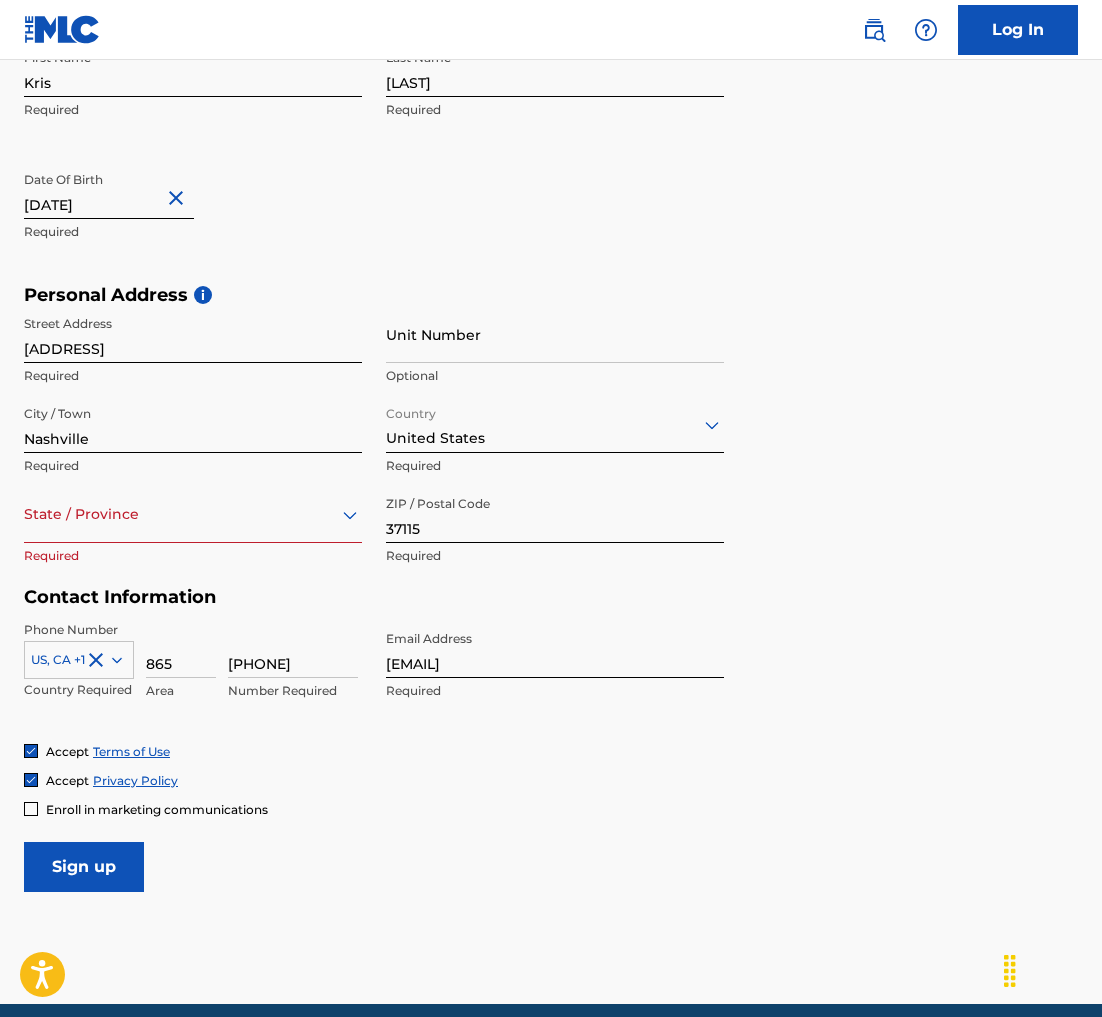 click on "State / Province" at bounding box center [193, 514] 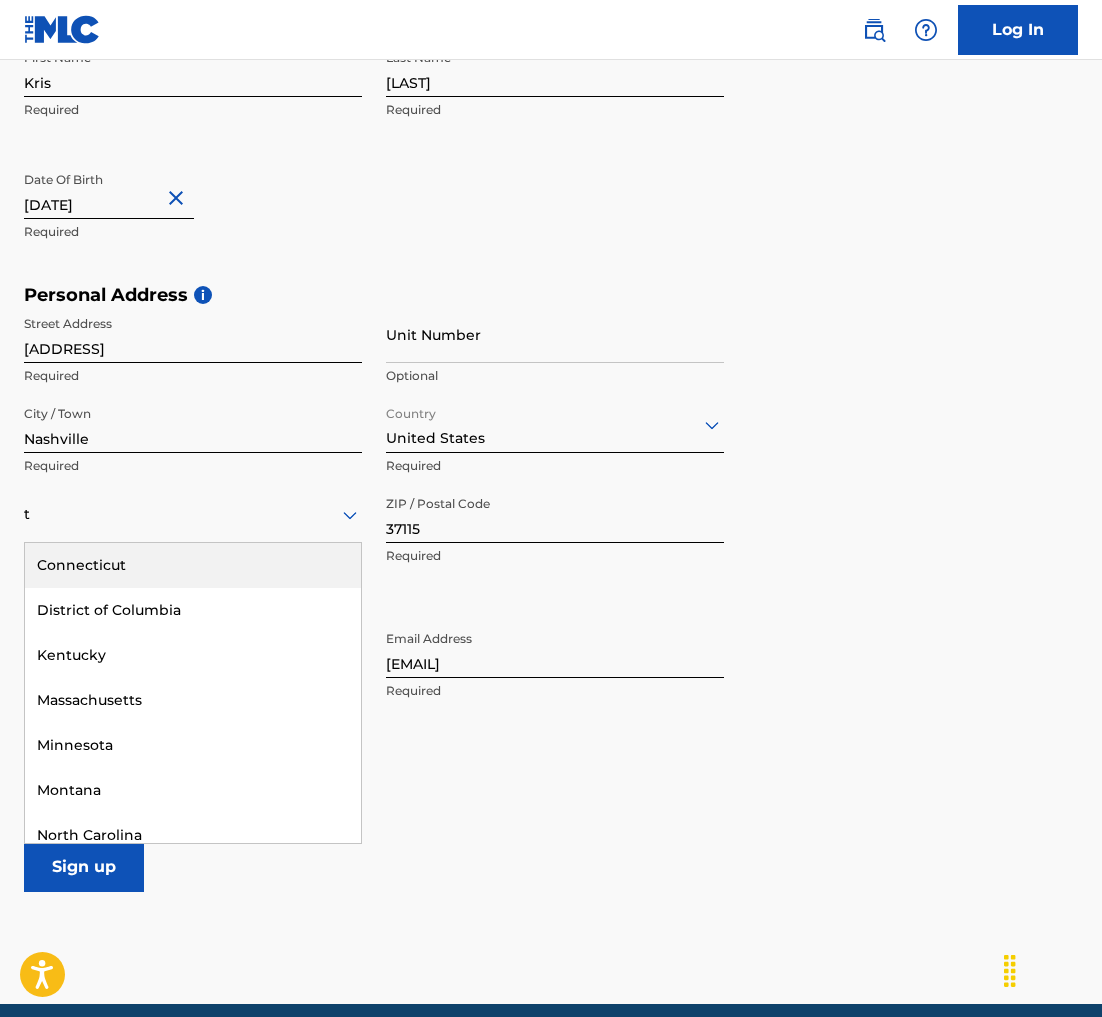type on "TN" 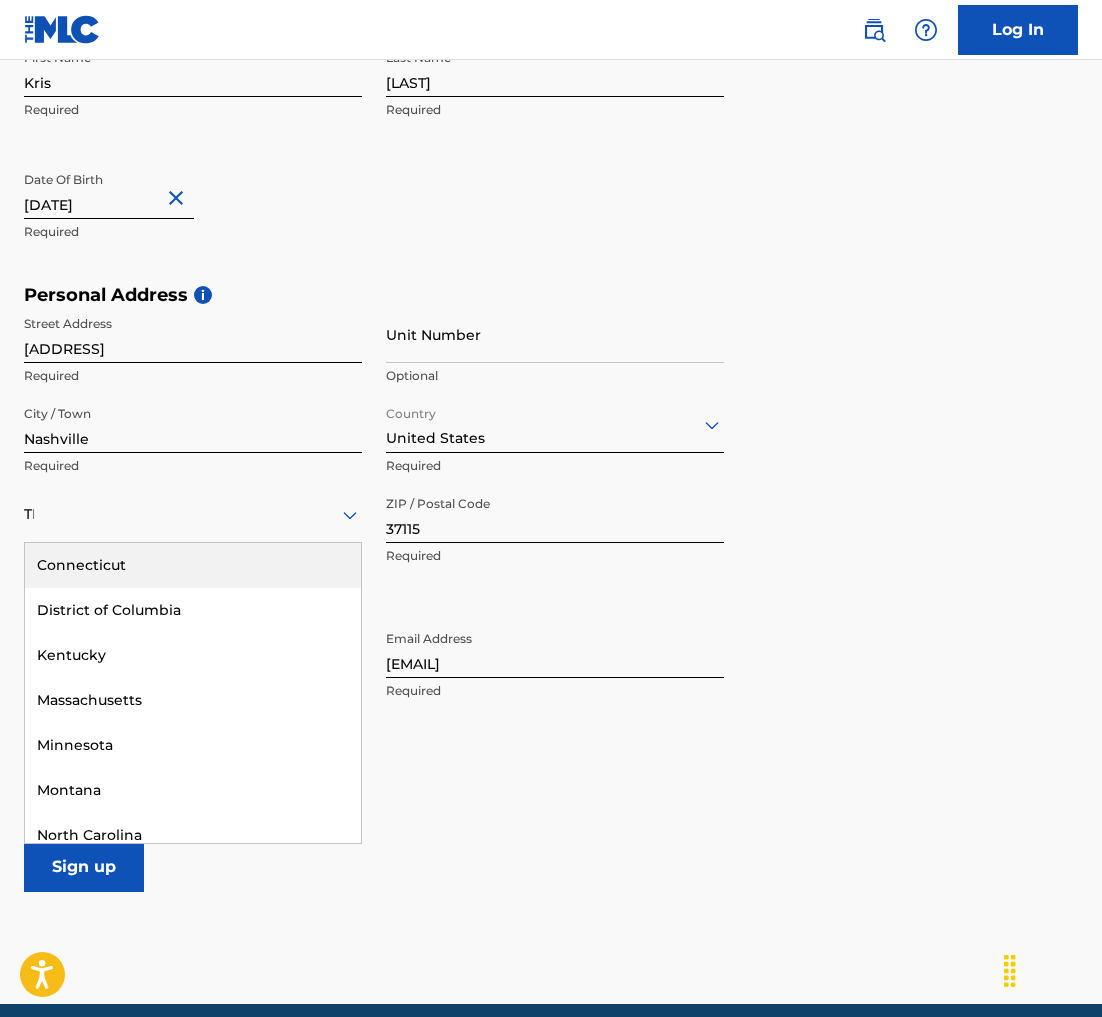 type on "United States" 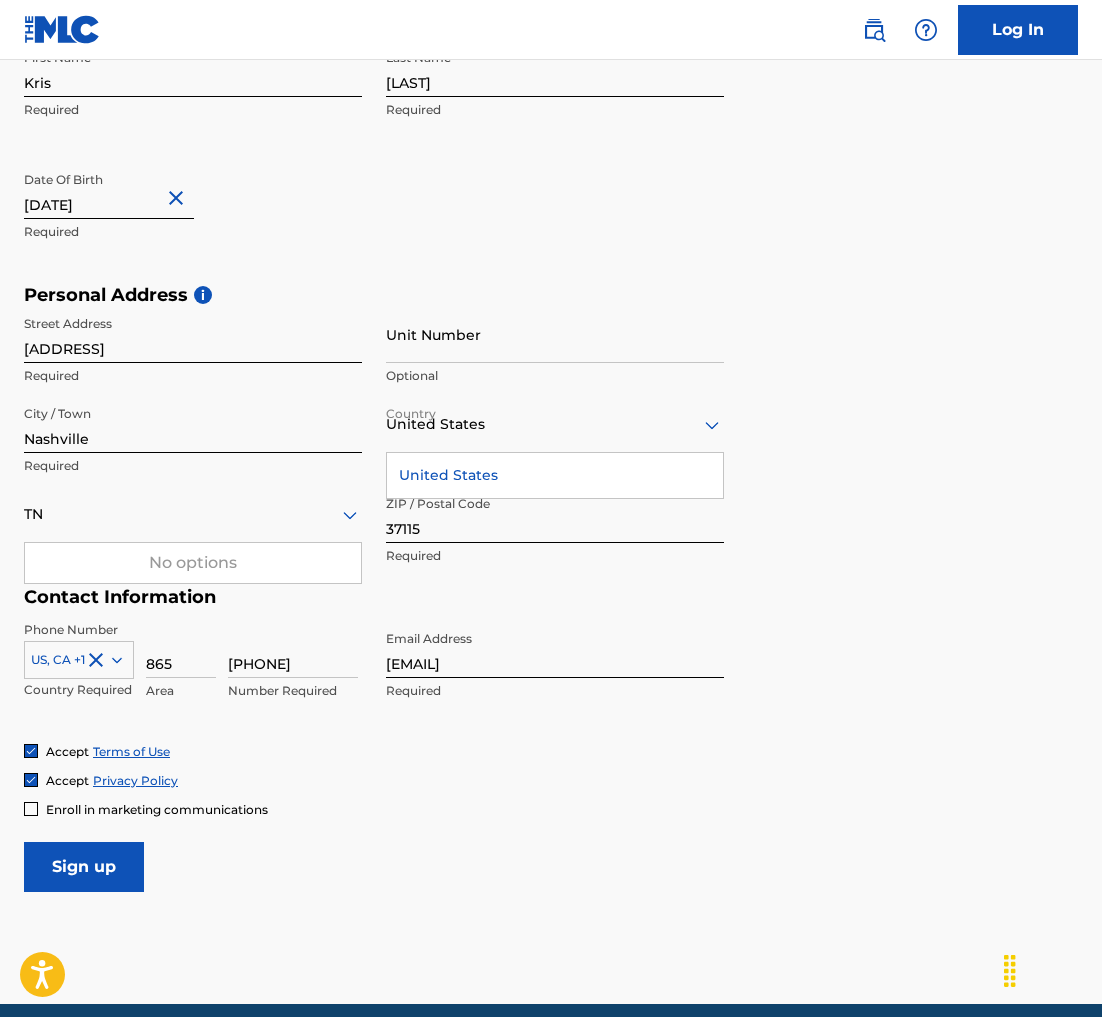 click on "No options" at bounding box center (193, 563) 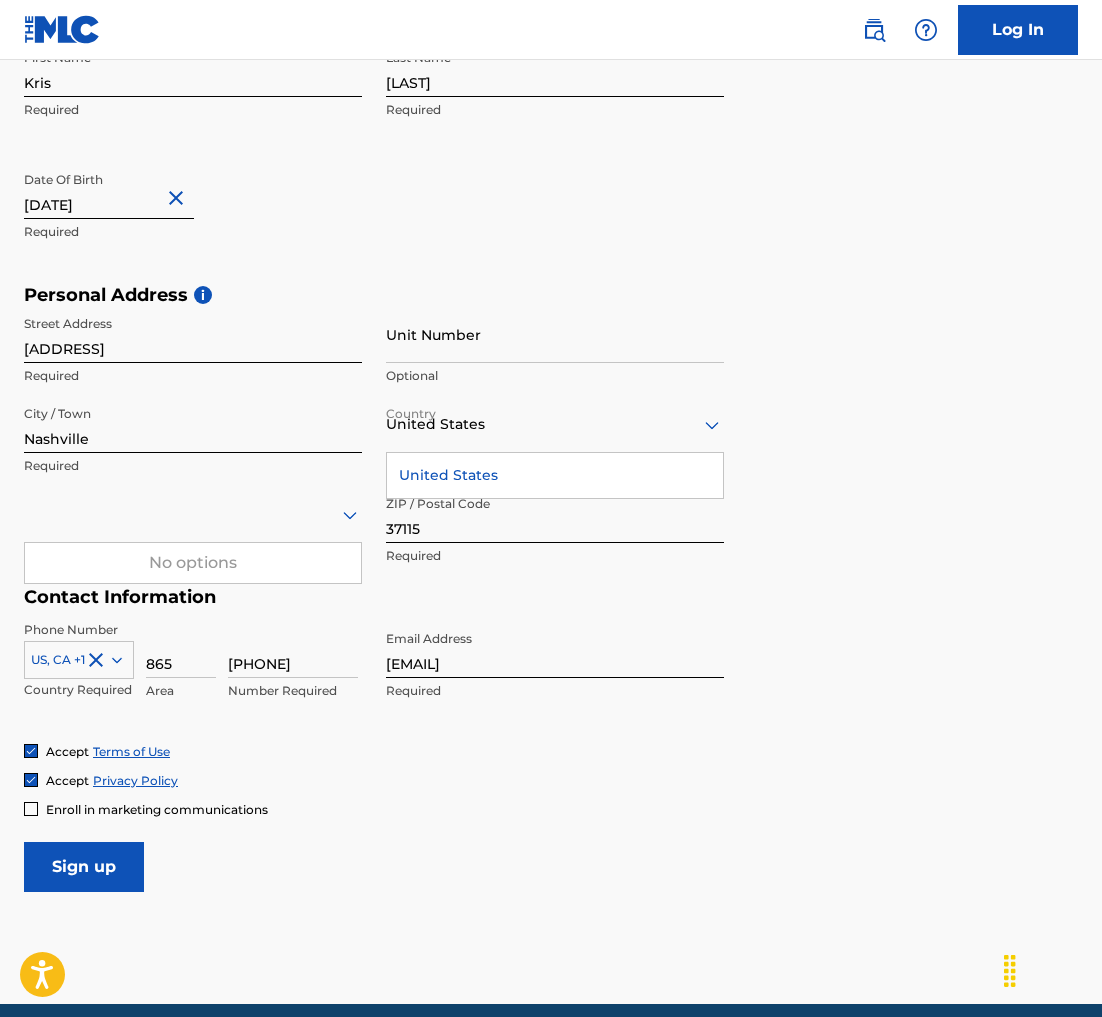 click at bounding box center (193, 514) 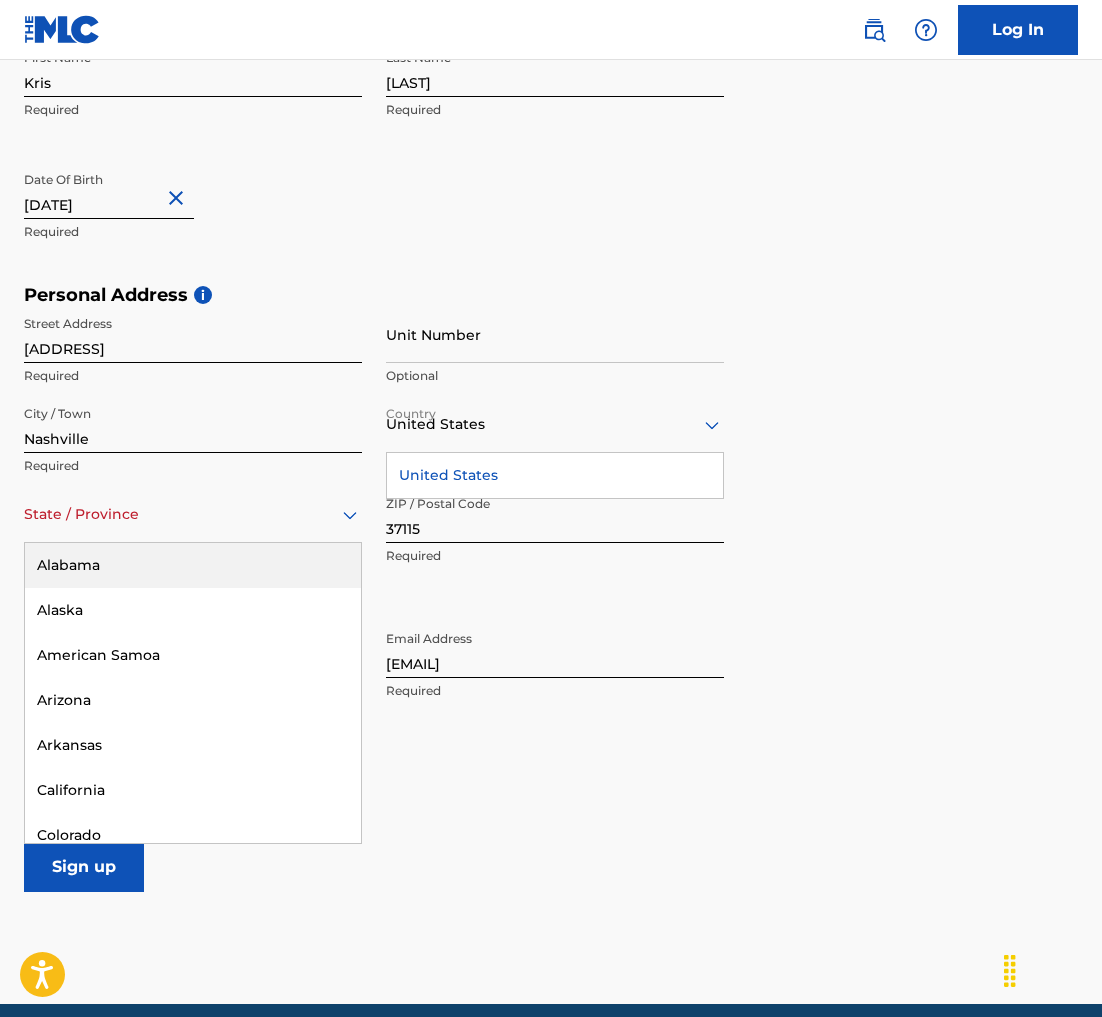 click at bounding box center [193, 514] 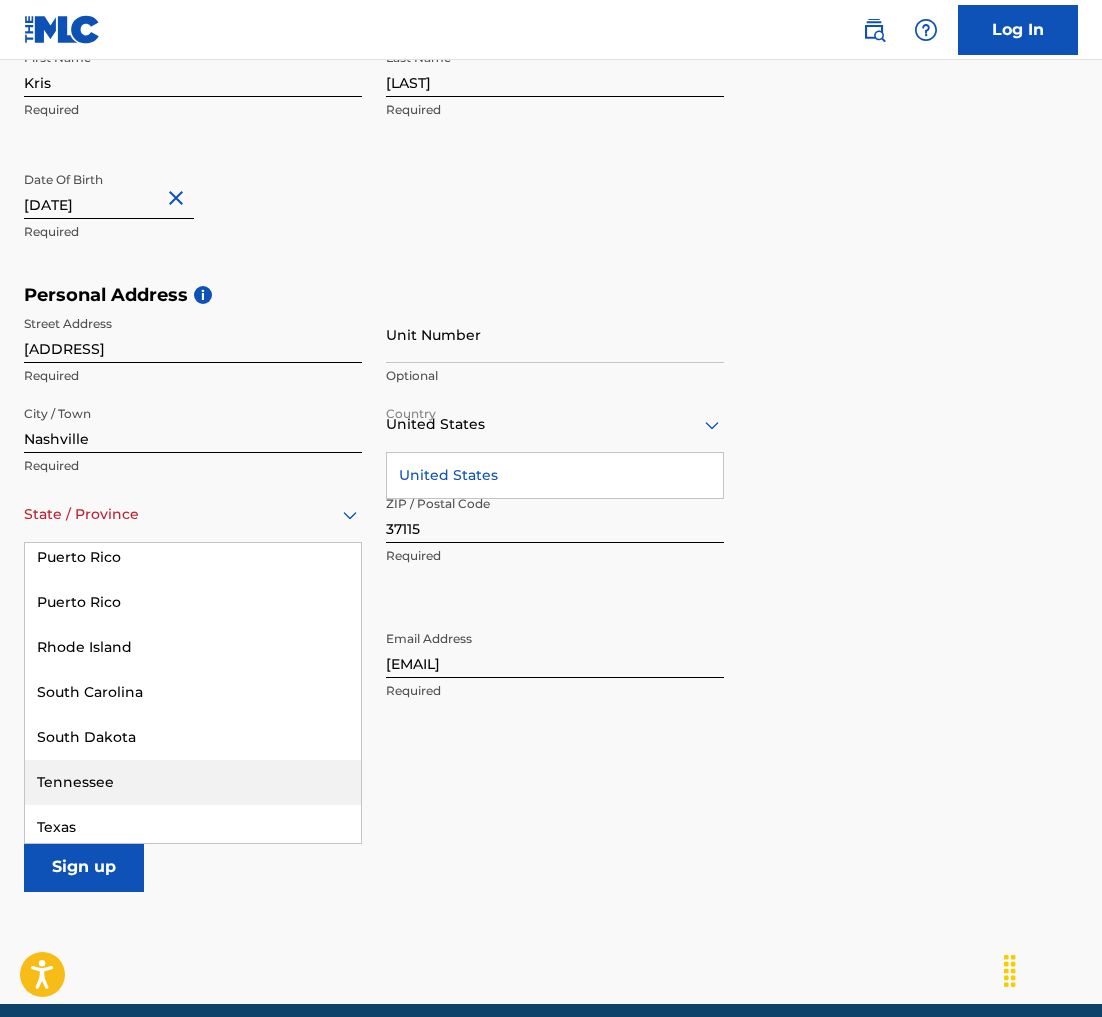 scroll, scrollTop: 1899, scrollLeft: 0, axis: vertical 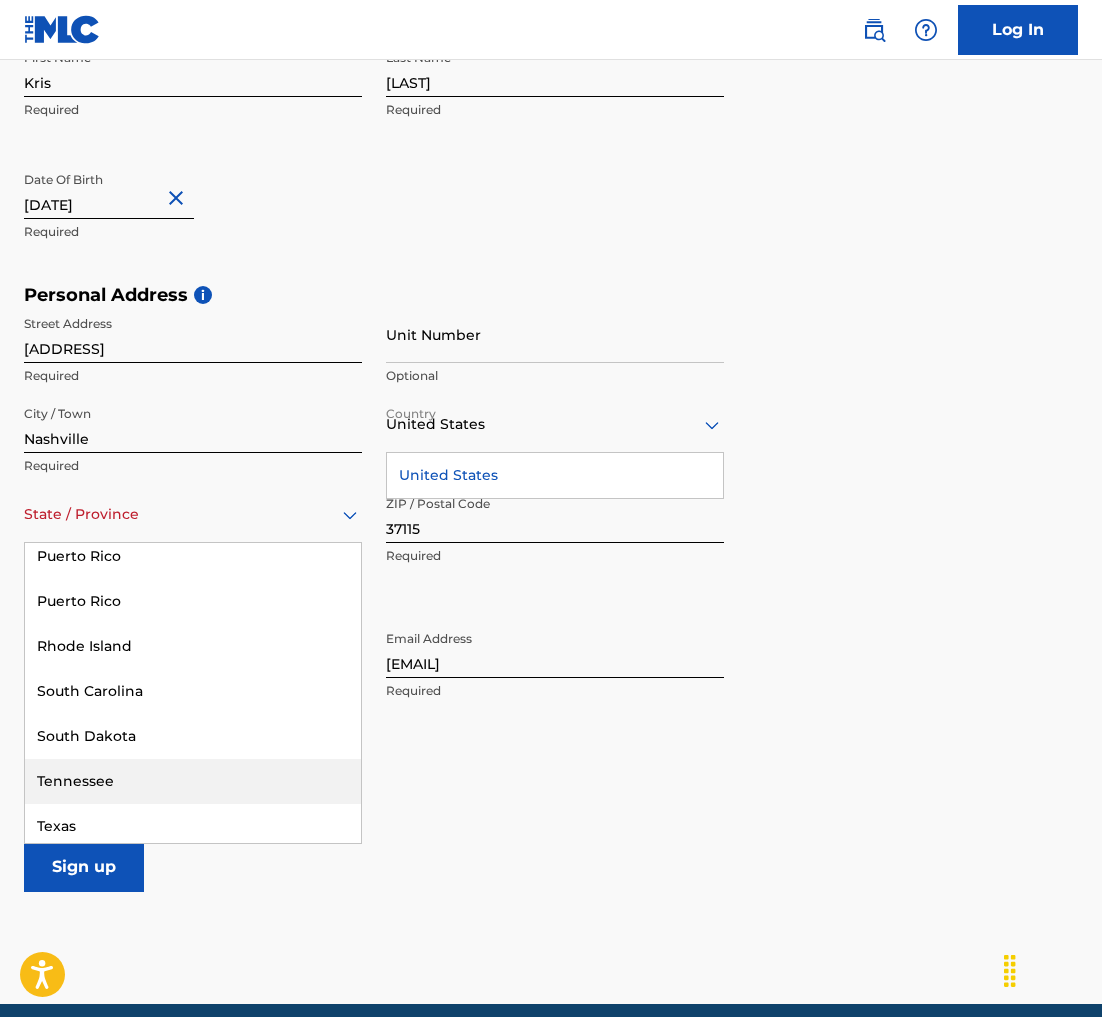 click on "Tennessee" at bounding box center (193, 781) 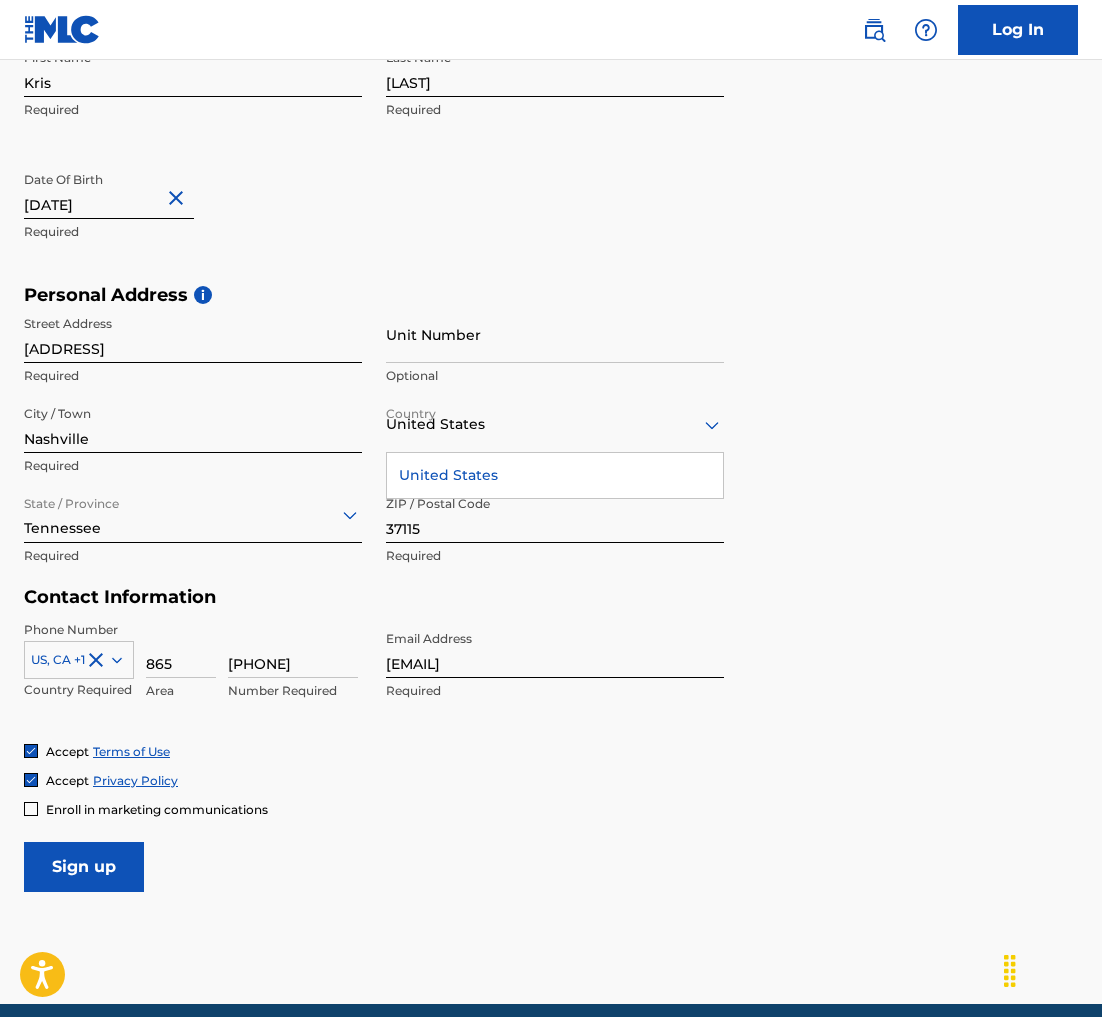 click on "United States" at bounding box center (555, 475) 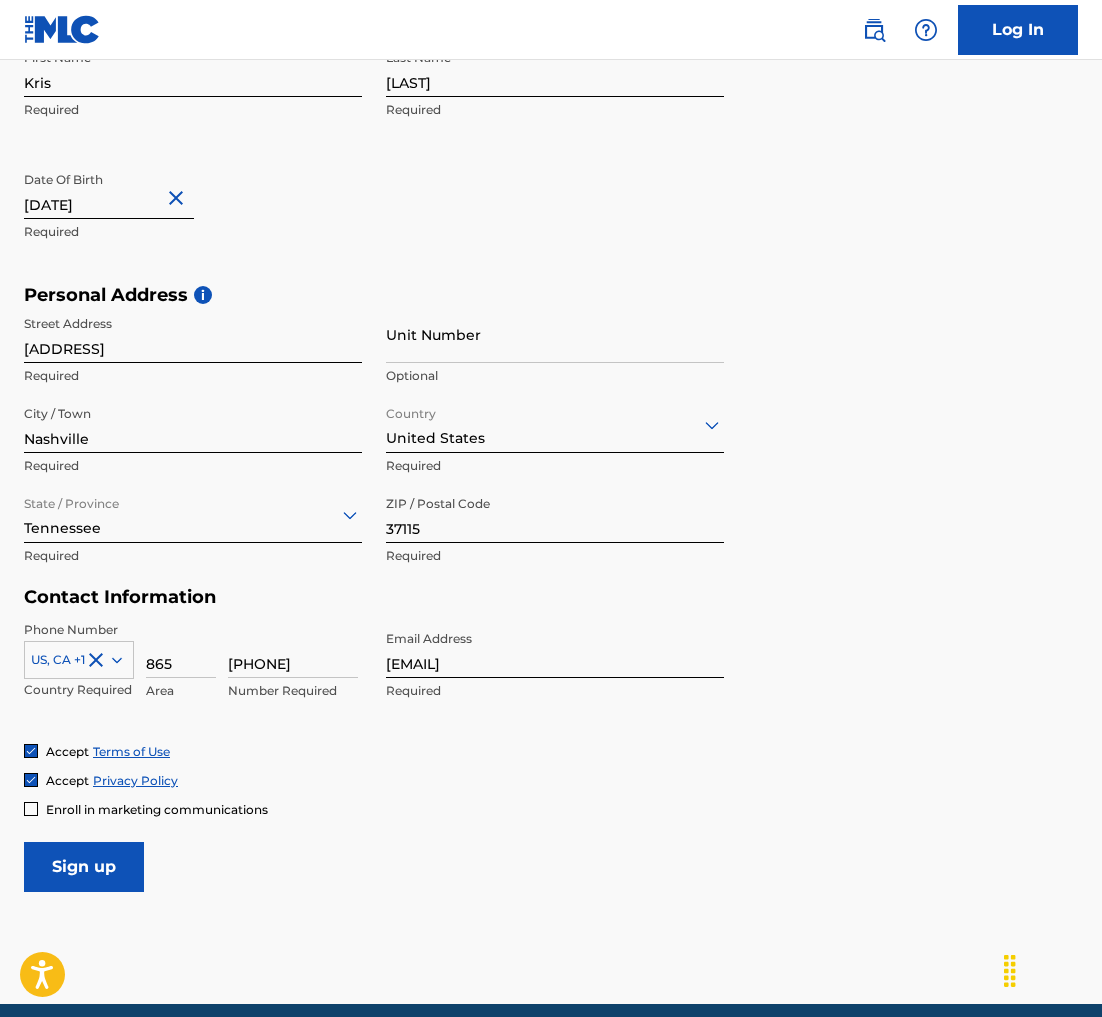 click on "Sign up" at bounding box center [84, 867] 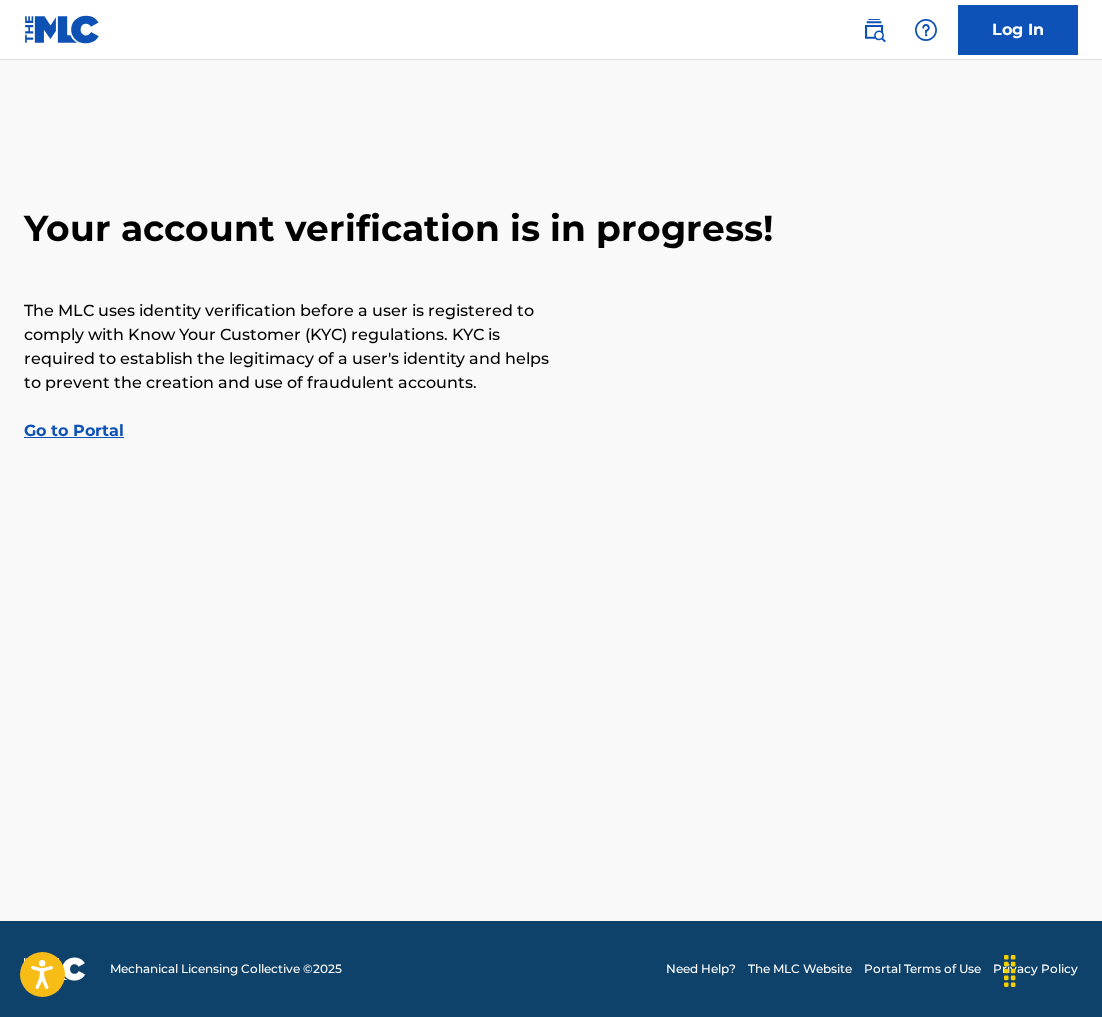 scroll, scrollTop: 0, scrollLeft: 0, axis: both 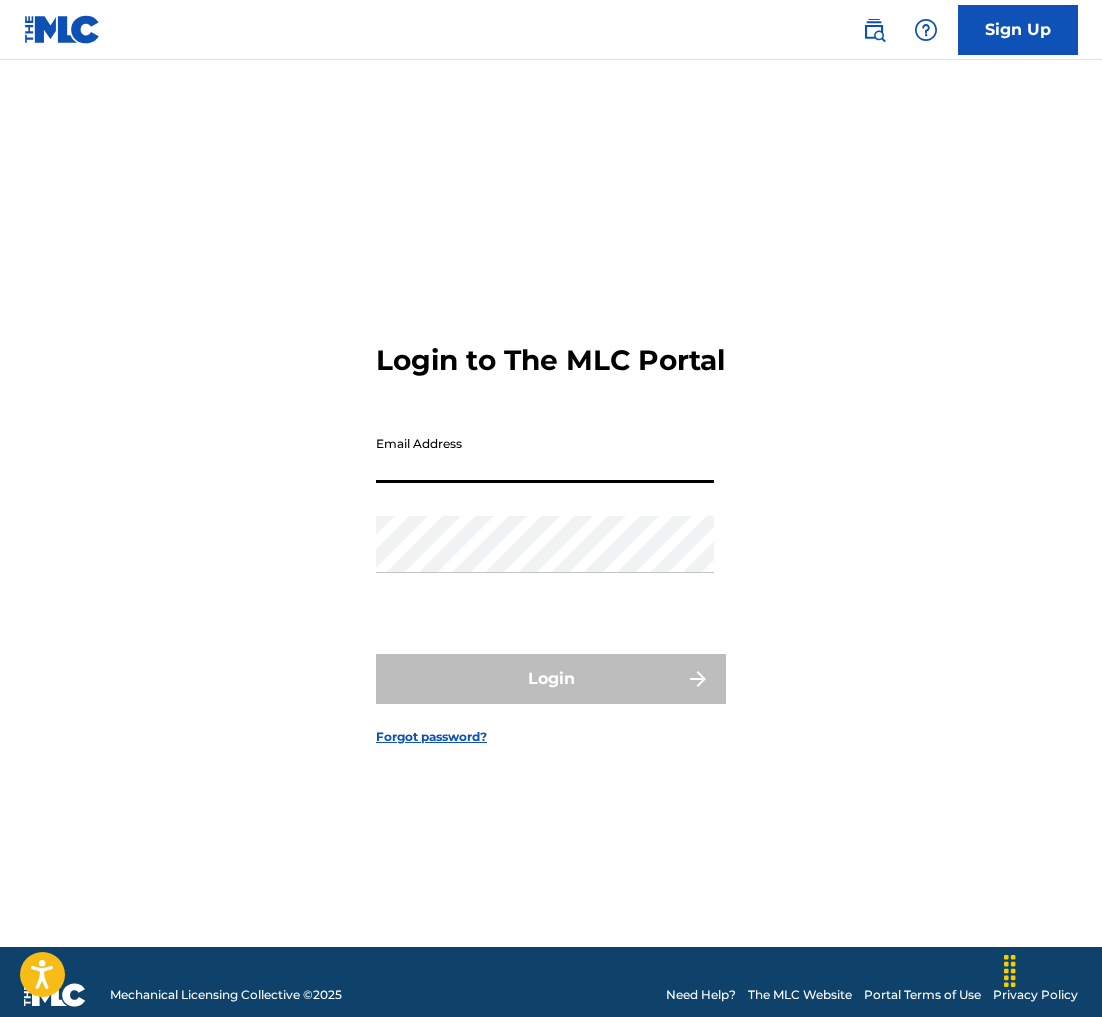 click on "Email Address" at bounding box center (545, 454) 